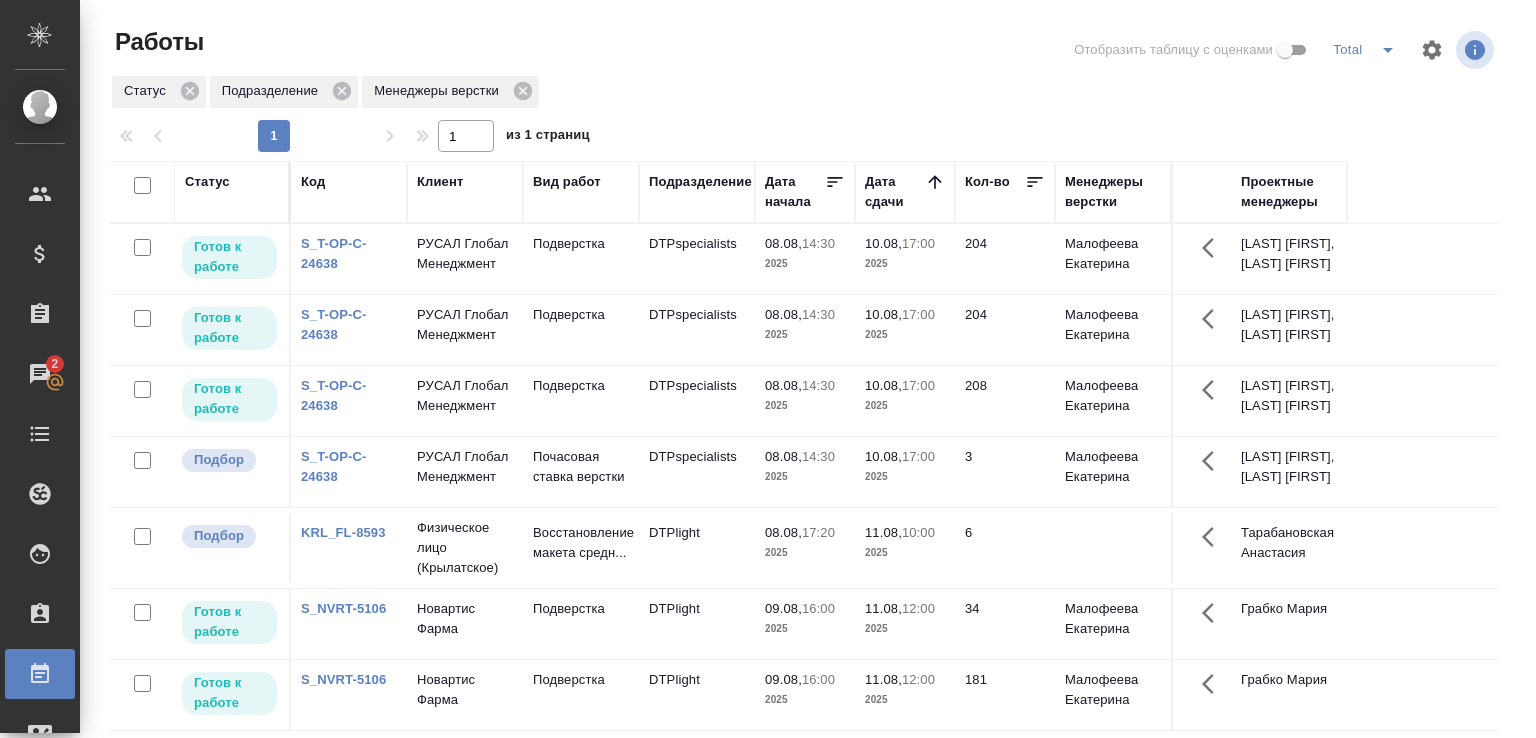 scroll, scrollTop: 0, scrollLeft: 0, axis: both 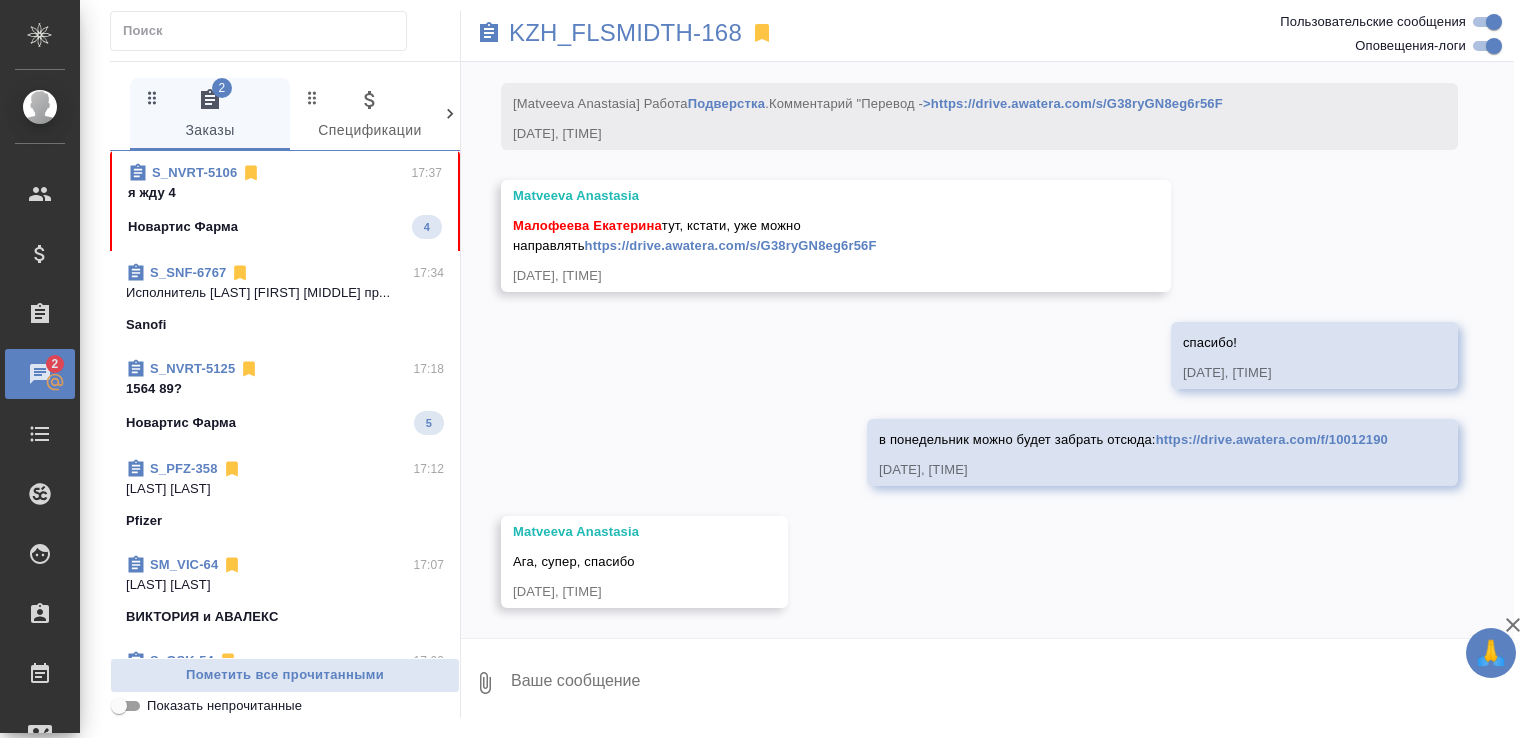 click on "Новартис Фарма 4" 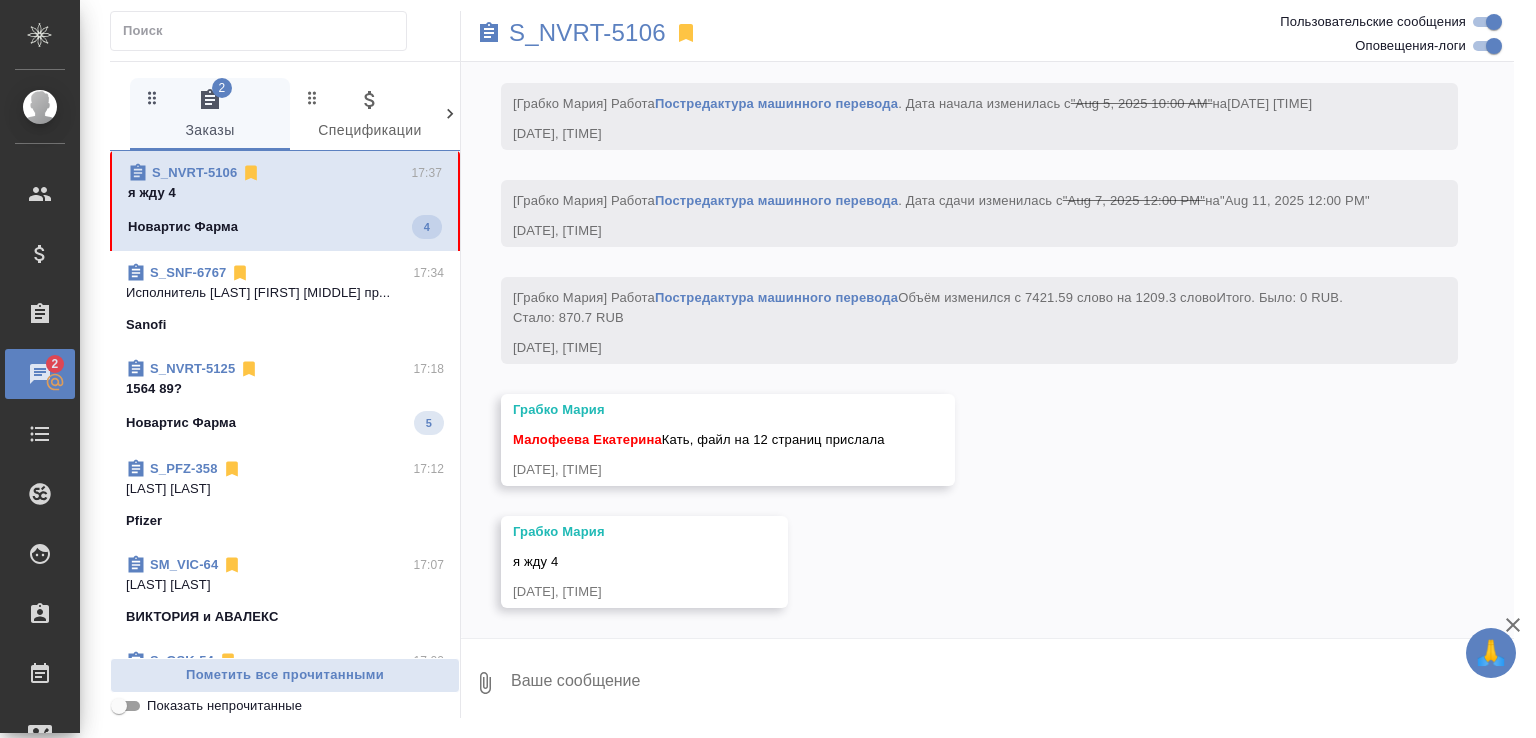 scroll, scrollTop: 26145, scrollLeft: 0, axis: vertical 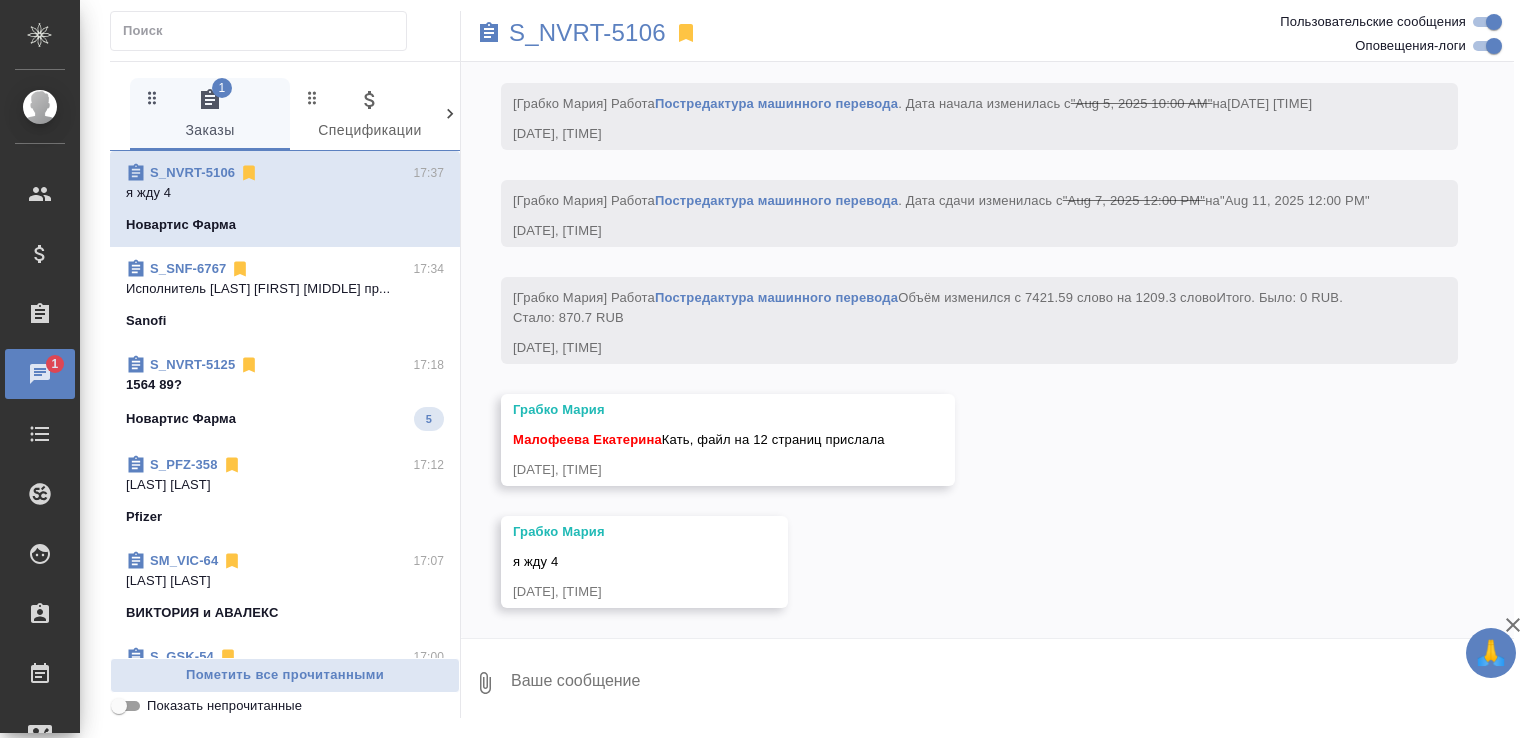 click on "S_NVRT-5106" at bounding box center (192, 172) 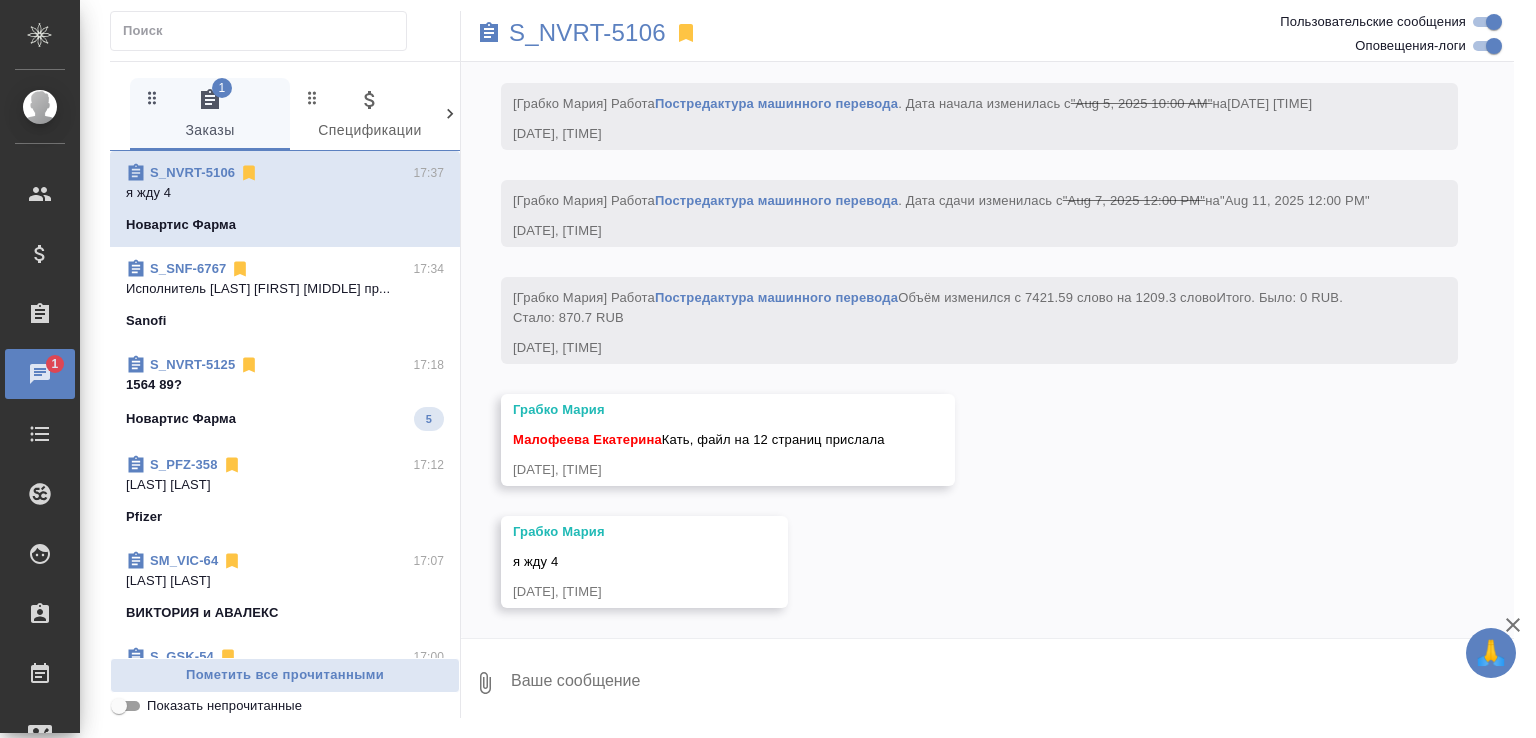 click on "1564
89?" at bounding box center [285, 385] 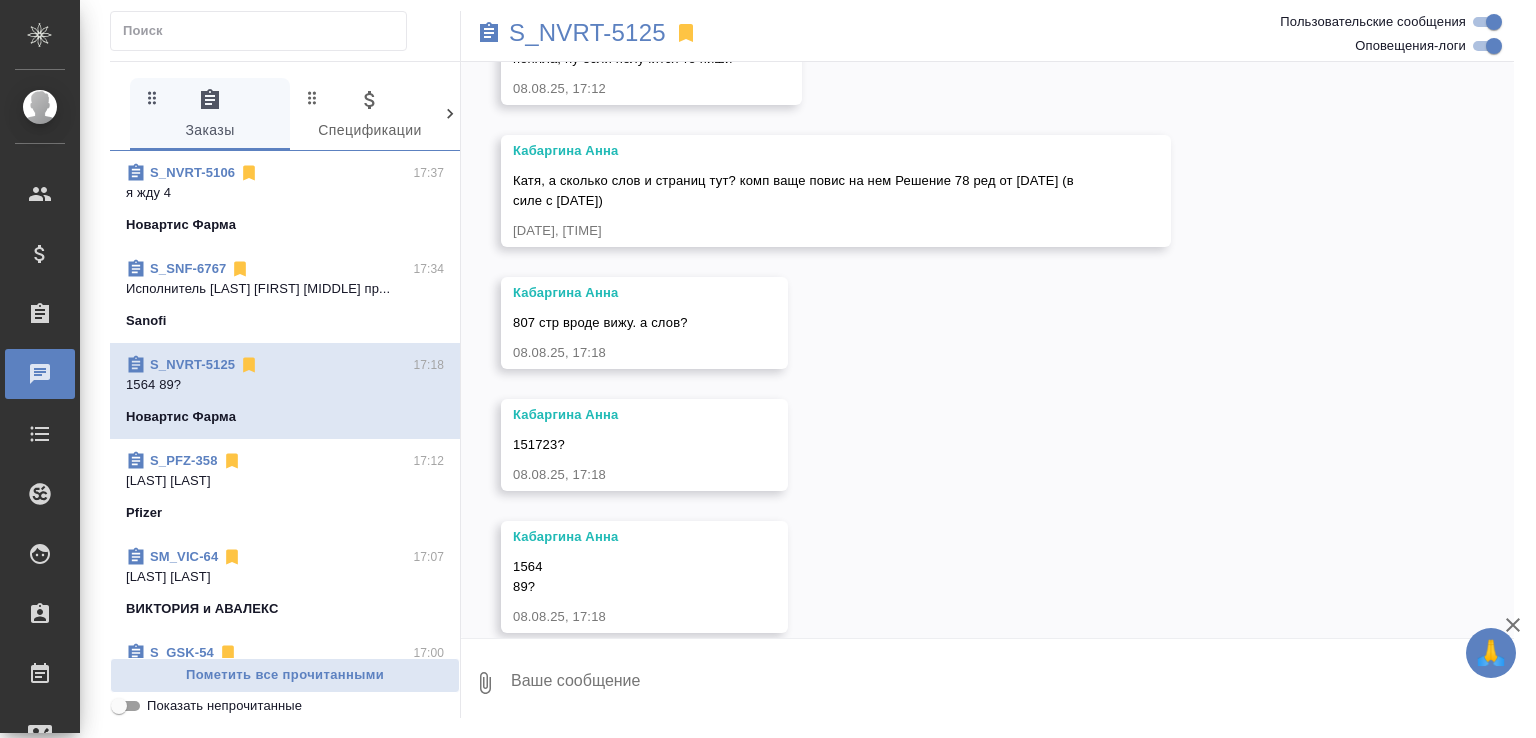 scroll, scrollTop: 4839, scrollLeft: 0, axis: vertical 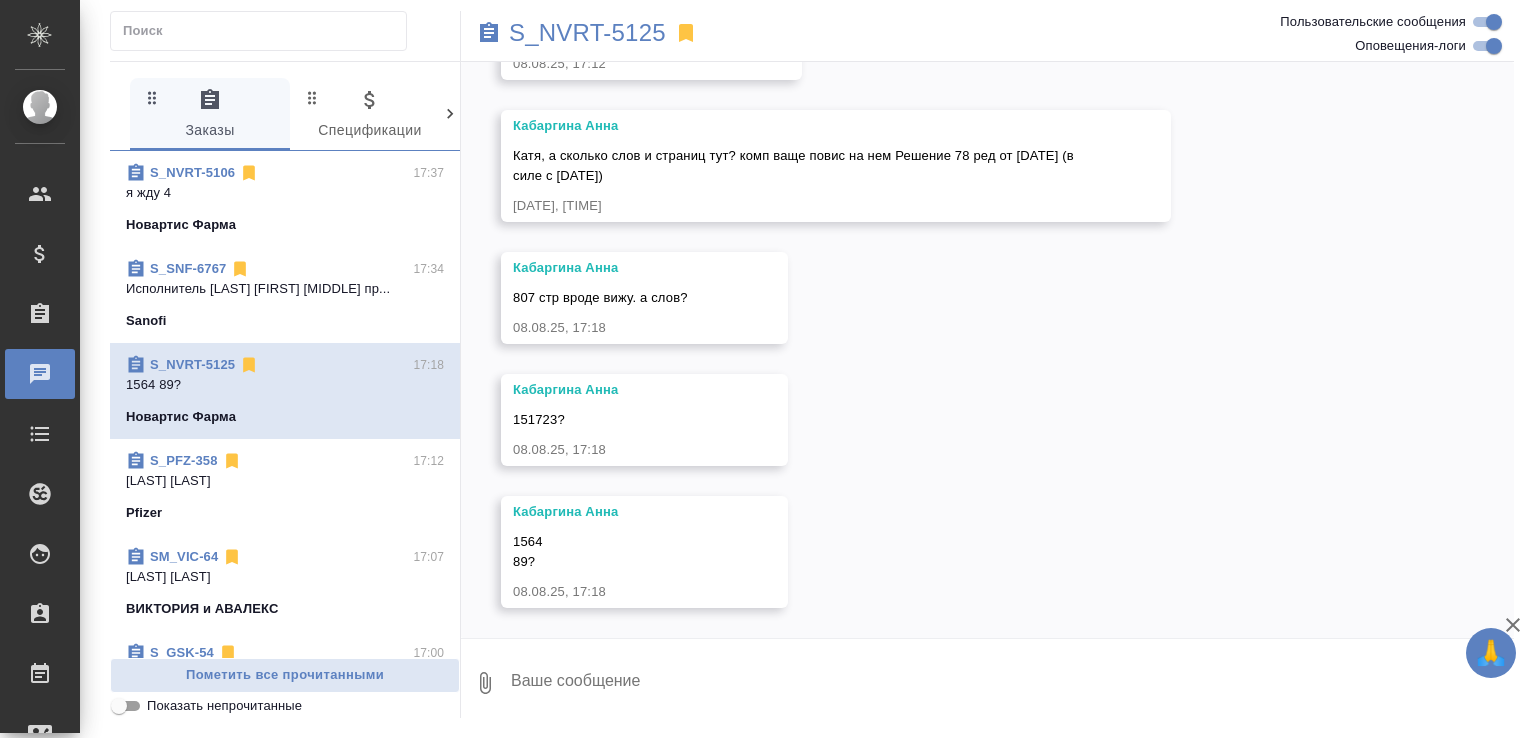 click on "S_NVRT-5125" at bounding box center [192, 364] 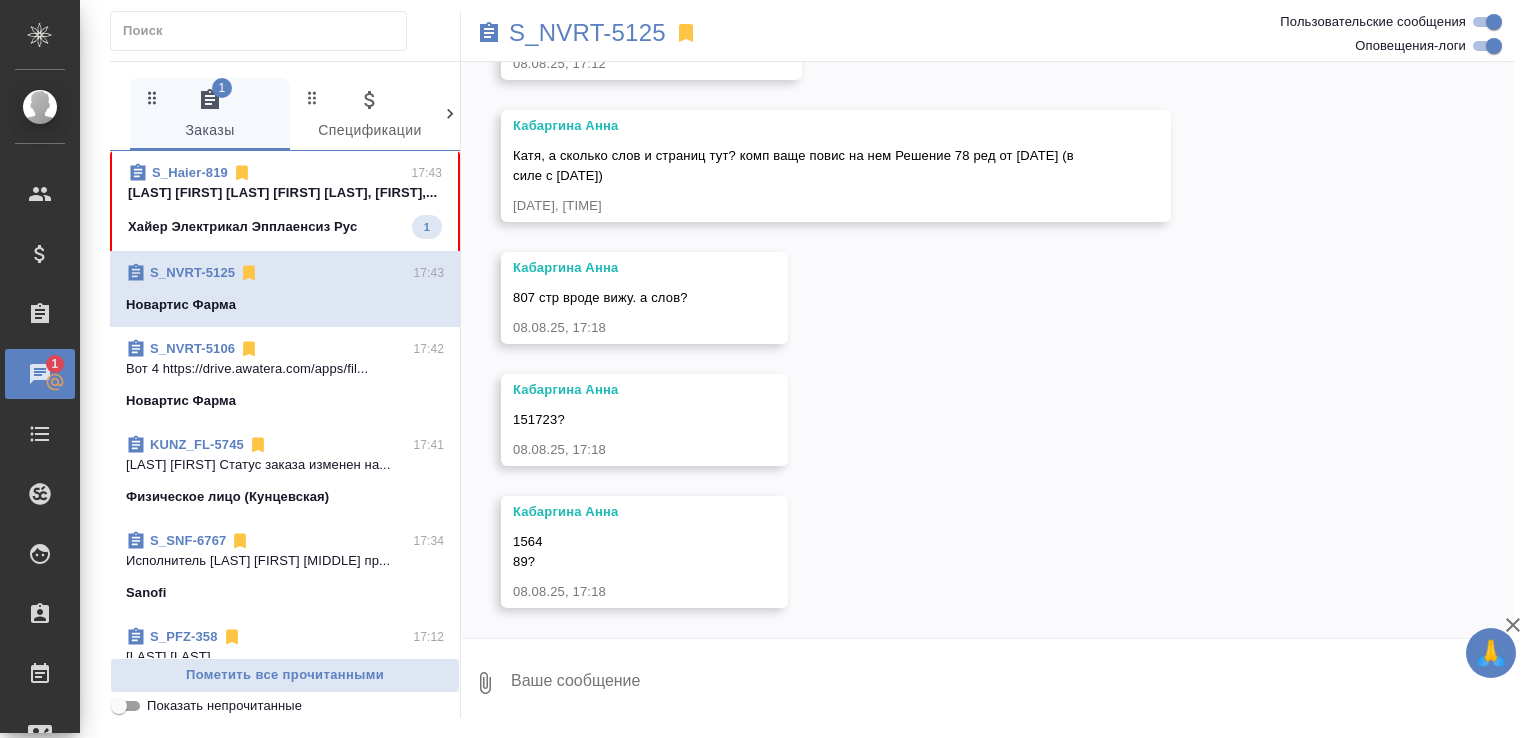 scroll, scrollTop: 4976, scrollLeft: 0, axis: vertical 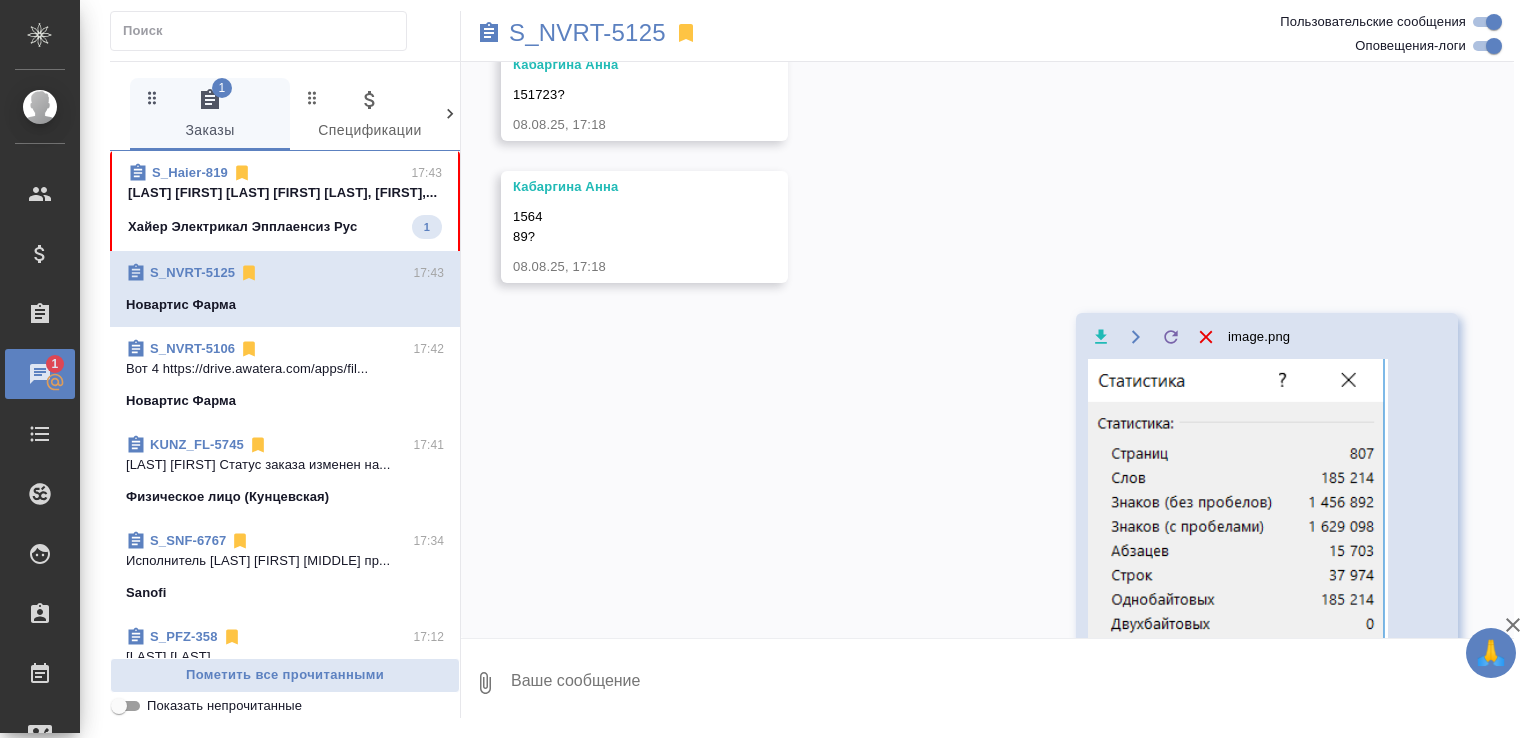 click on "Белякова Юлия Малофеева Екатерина Ольга,..." at bounding box center [285, 193] 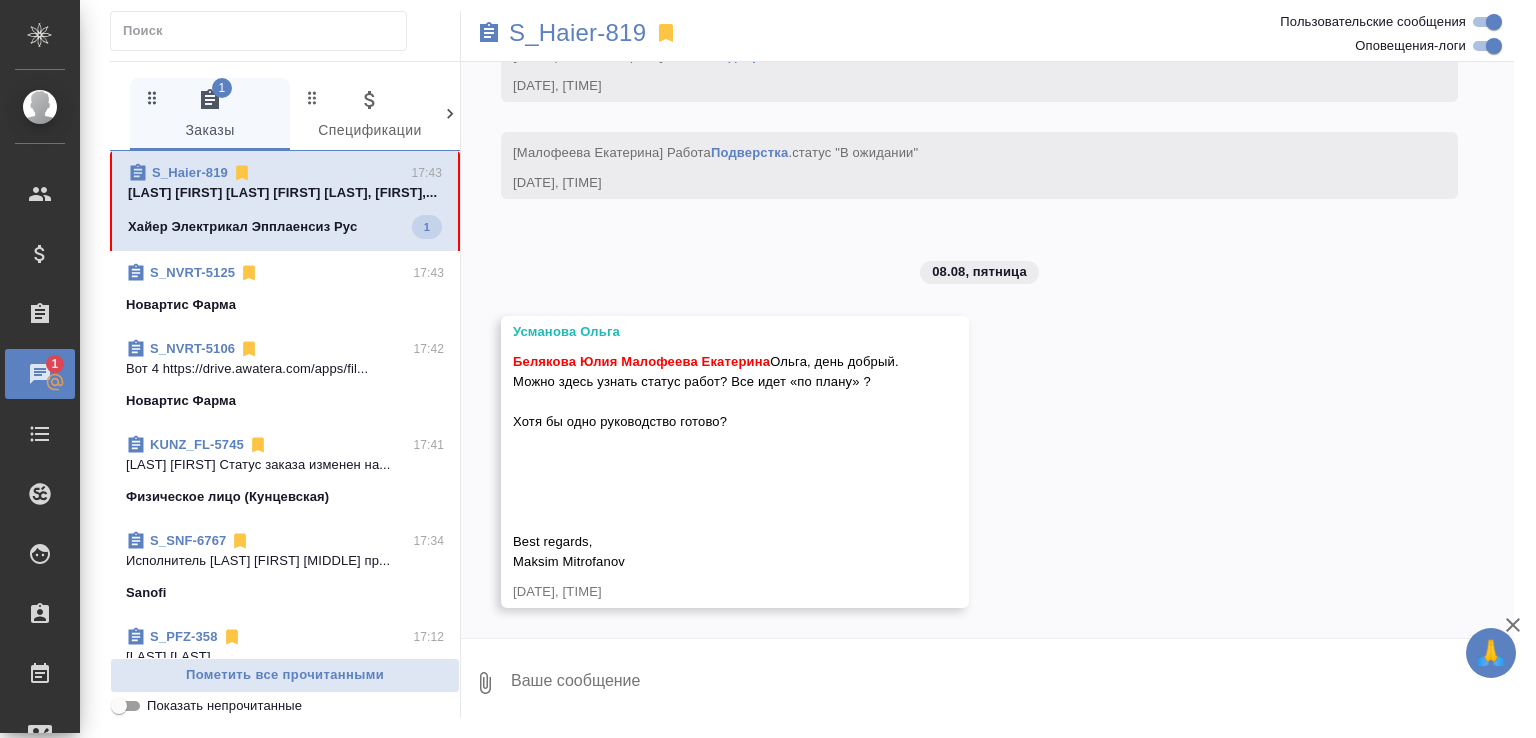 scroll, scrollTop: 9192, scrollLeft: 0, axis: vertical 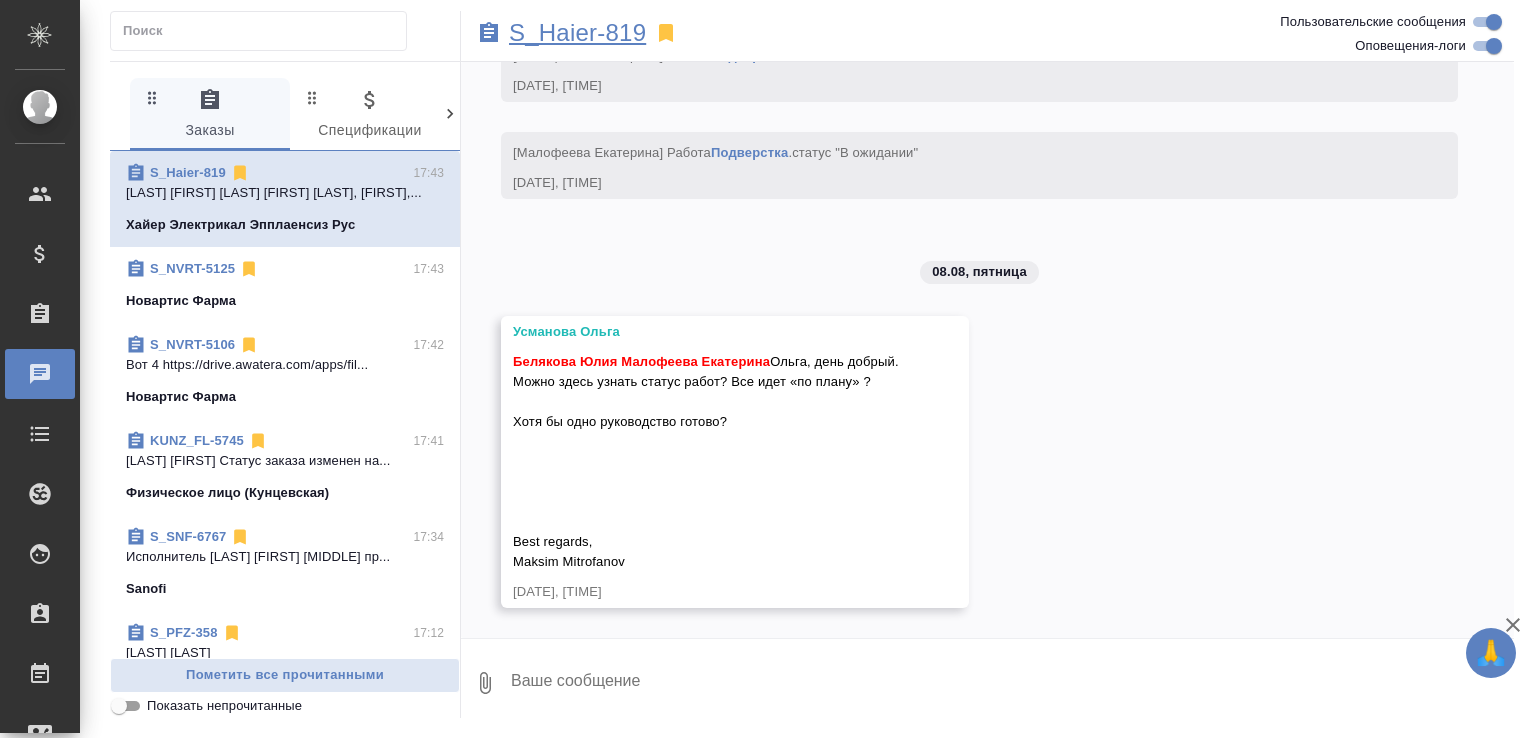 click on "S_Haier-819" at bounding box center (577, 33) 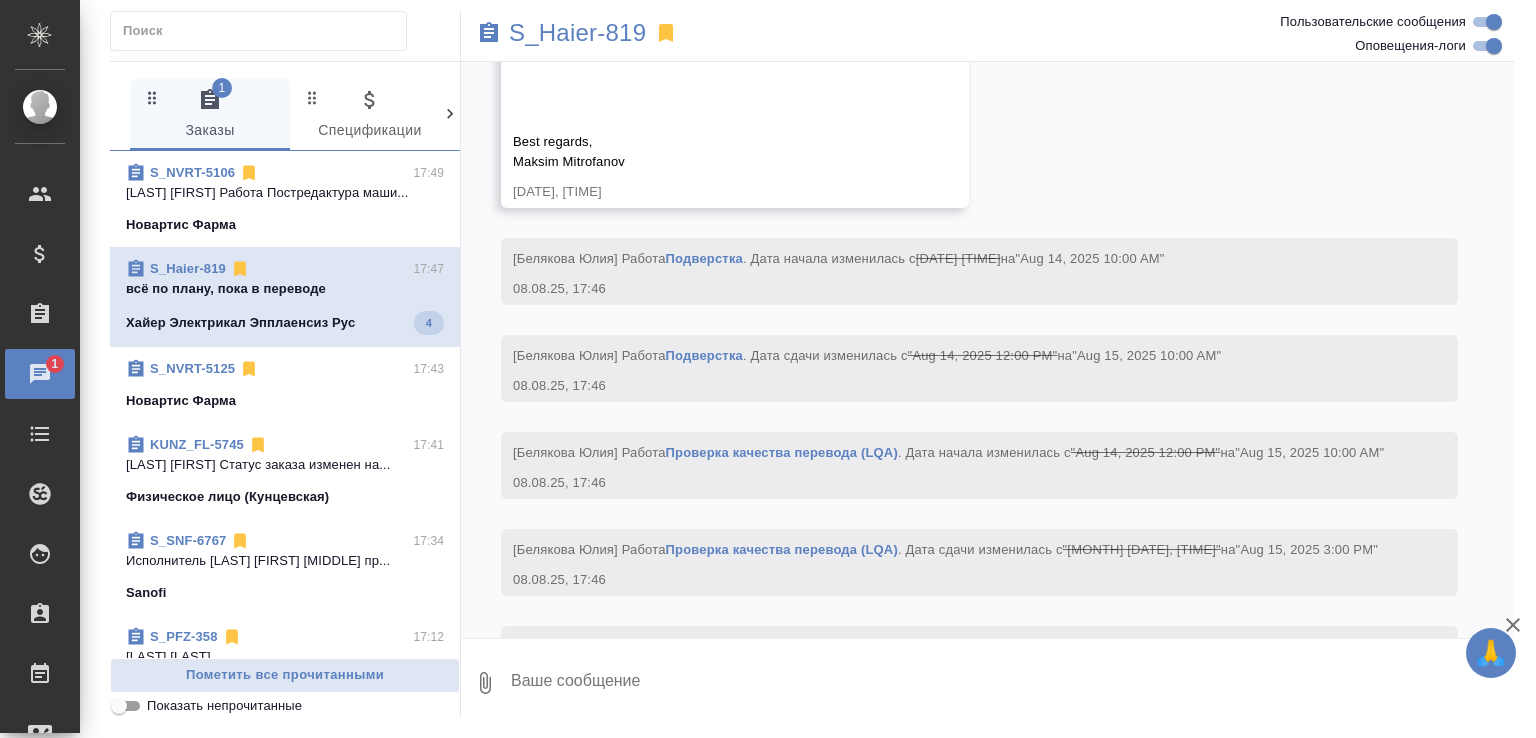 scroll, scrollTop: 9839, scrollLeft: 0, axis: vertical 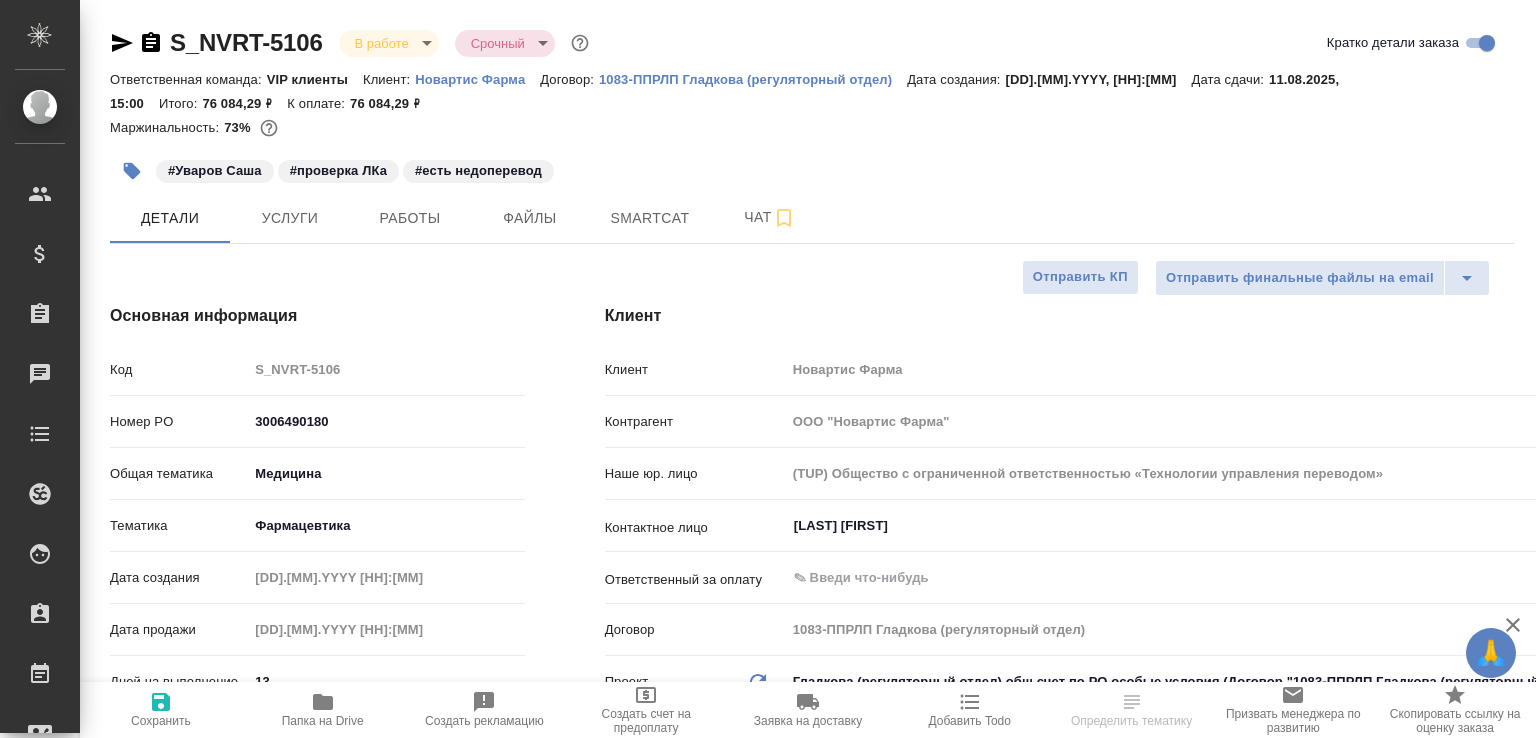 select on "RU" 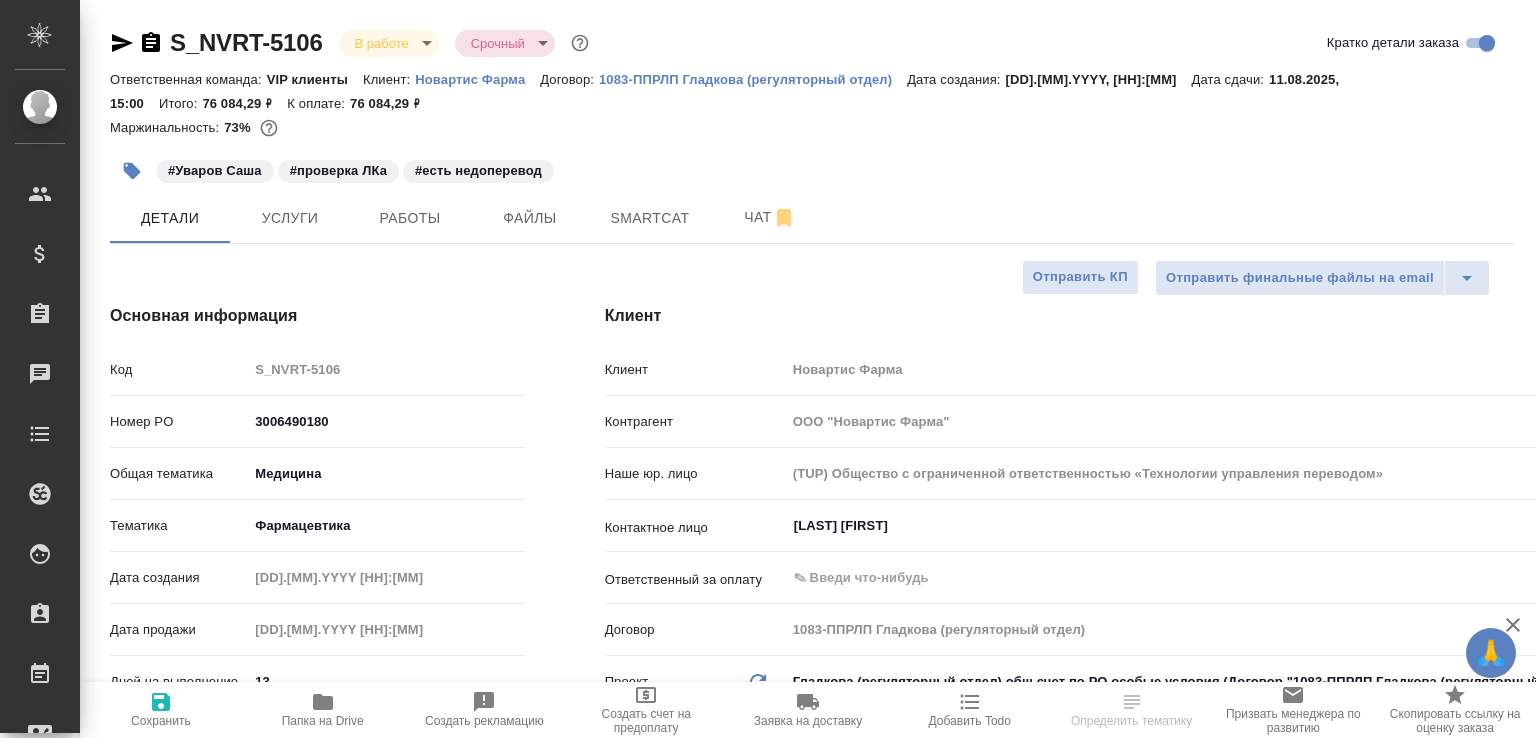select on "RU" 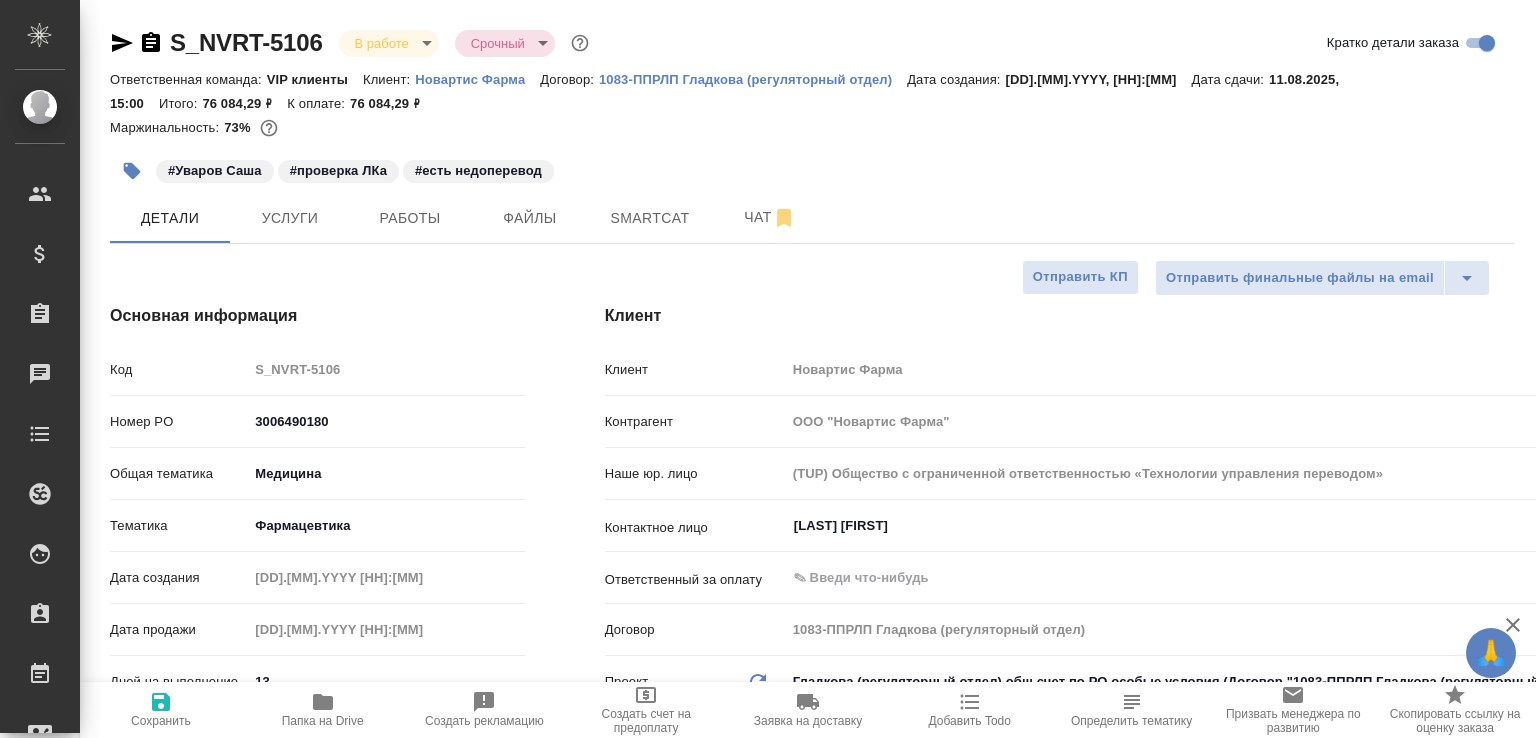 type on "x" 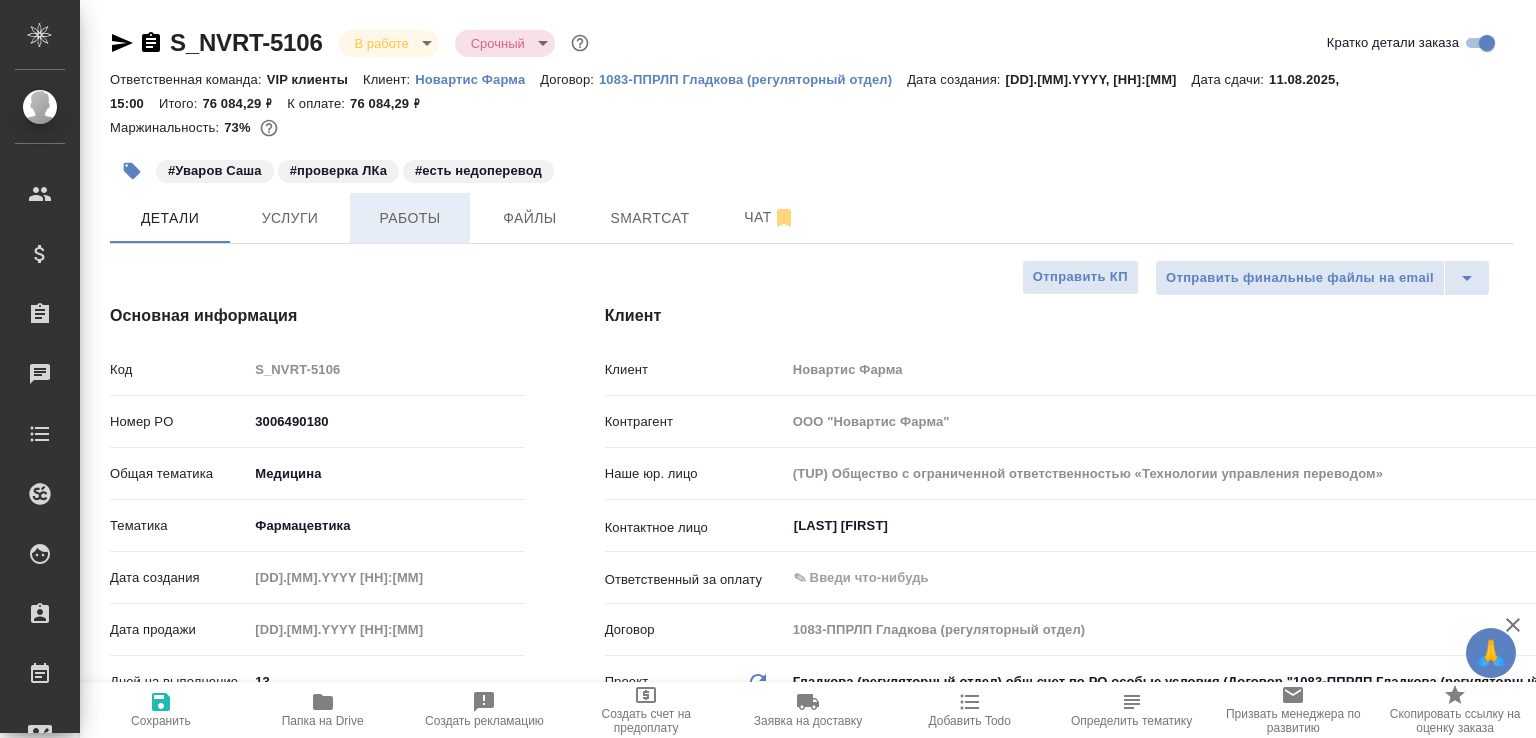 click on "Работы" at bounding box center [410, 218] 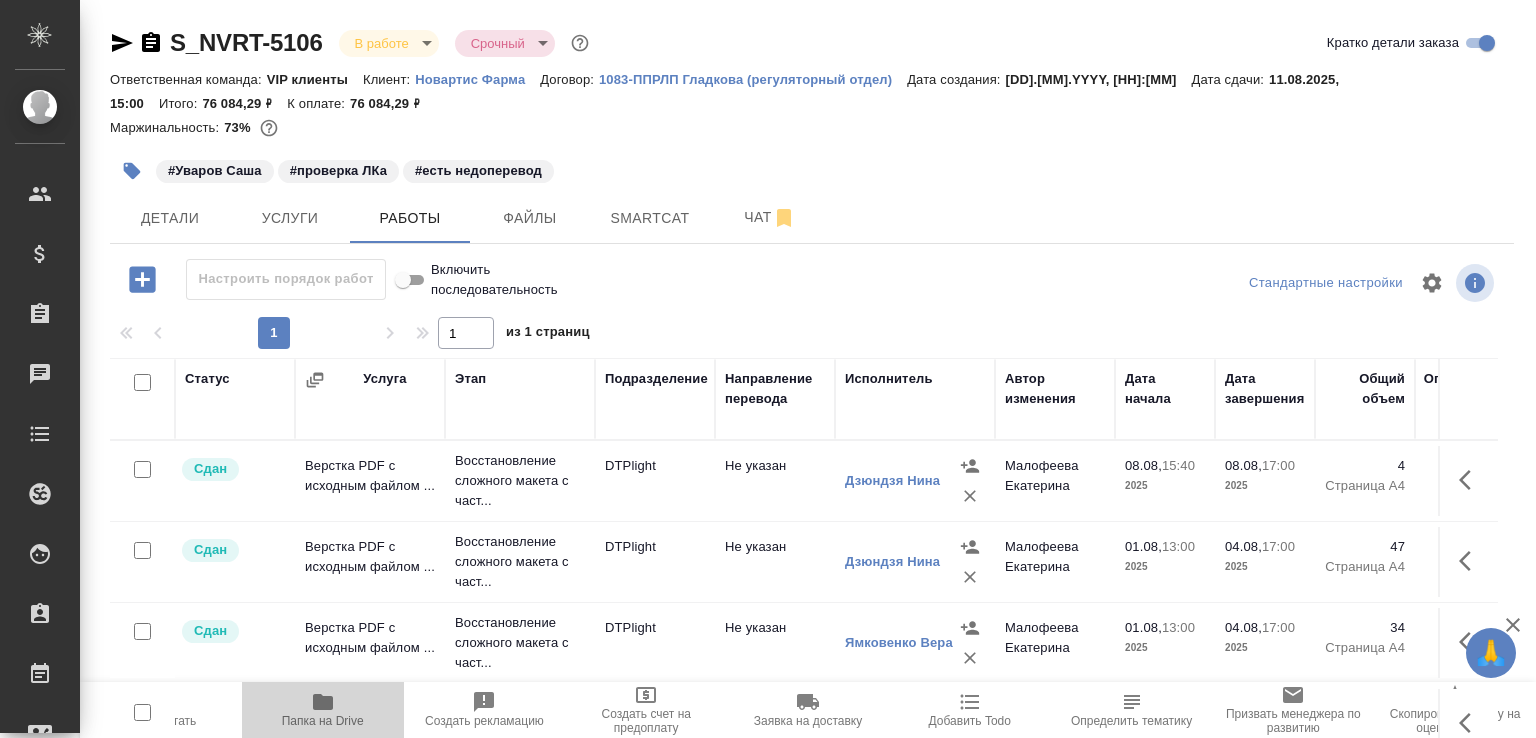 drag, startPoint x: 313, startPoint y: 703, endPoint x: 364, endPoint y: 658, distance: 68.0147 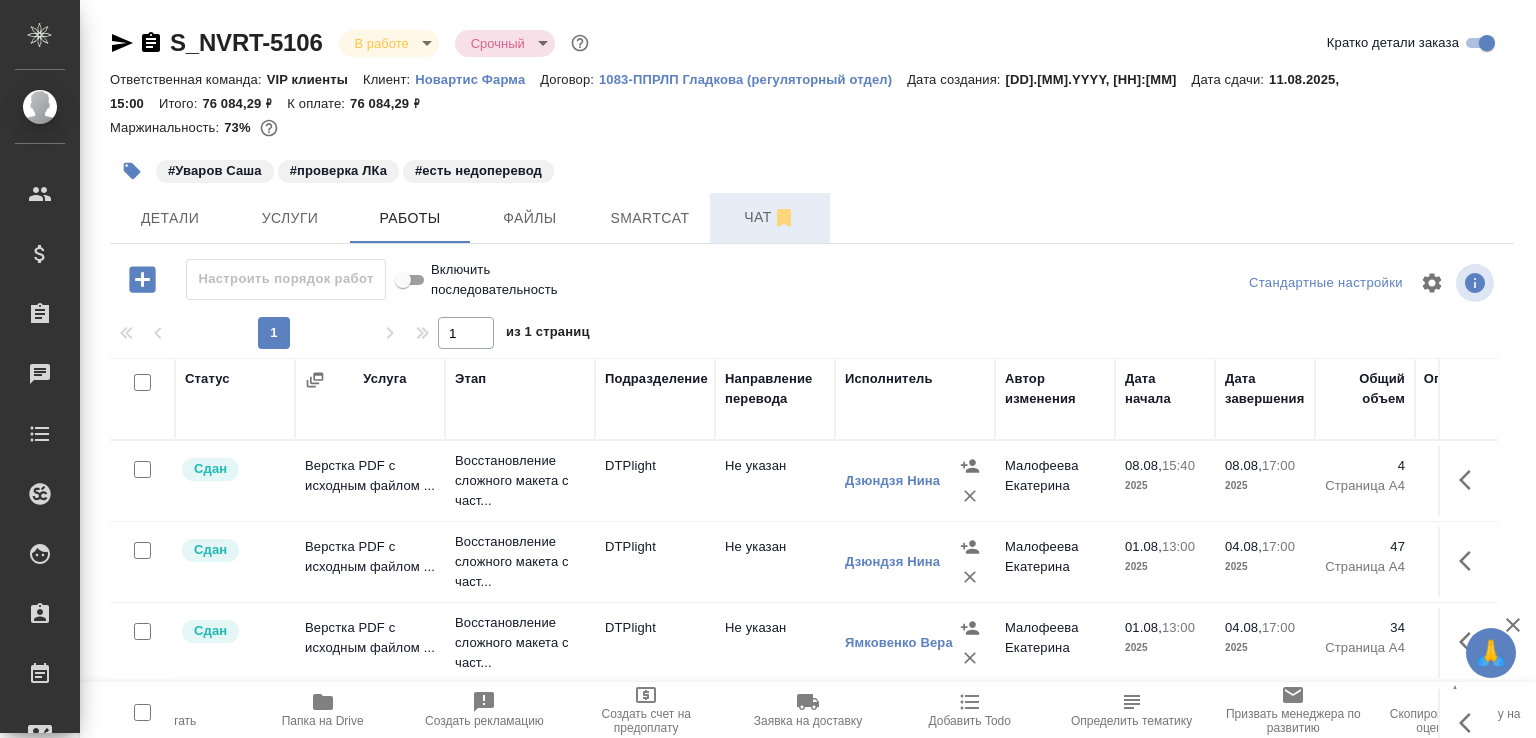 click on "Чат" at bounding box center (770, 217) 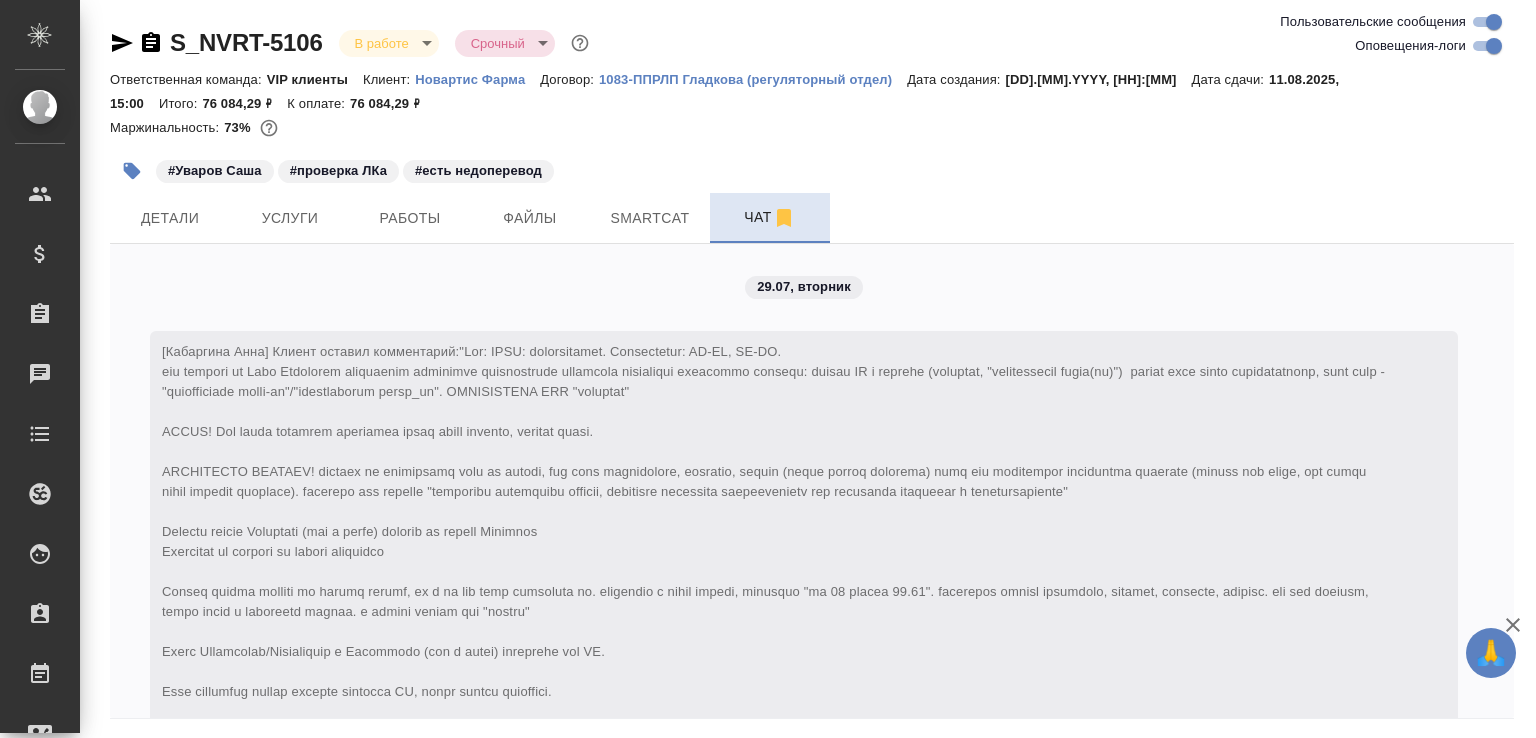 scroll, scrollTop: 24359, scrollLeft: 0, axis: vertical 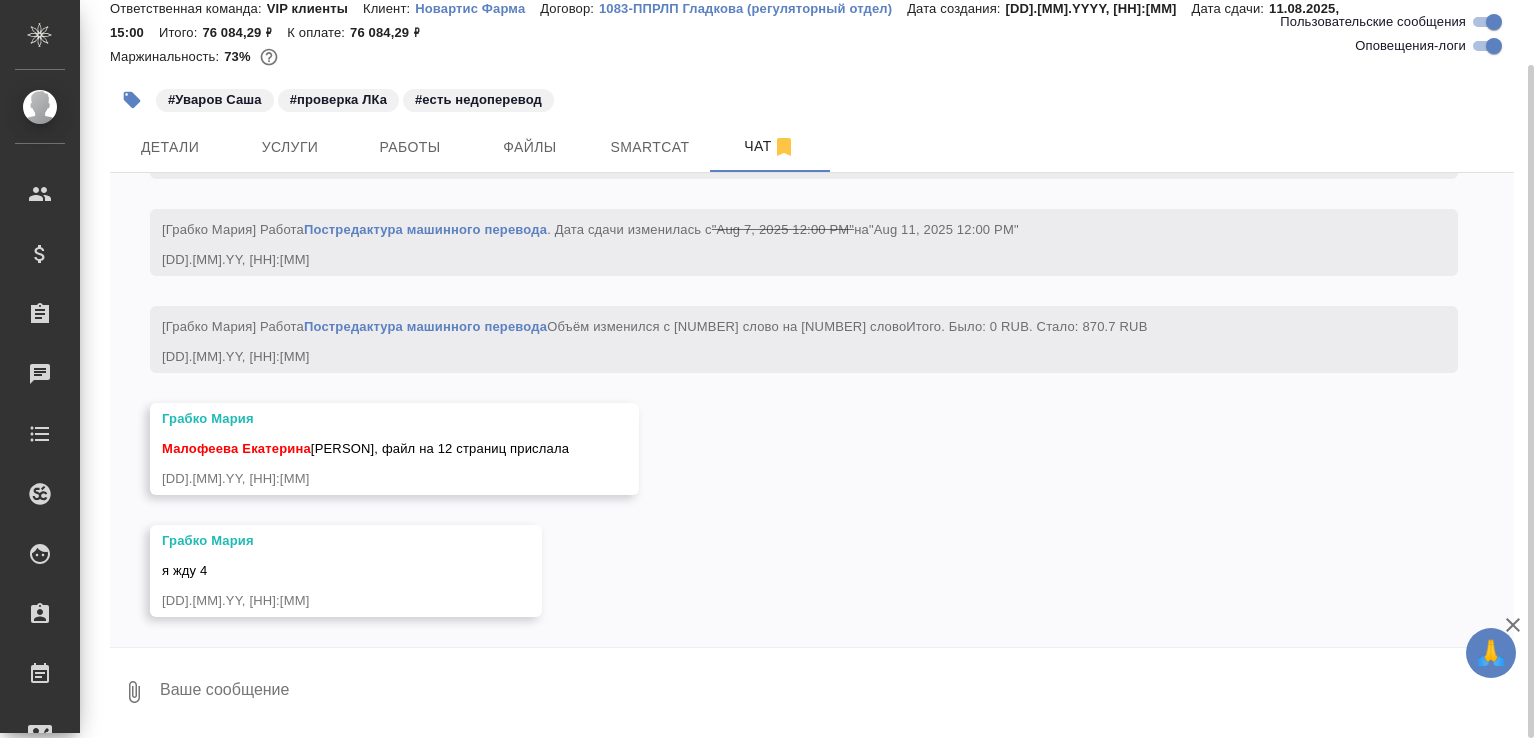 click on "29.07, вторник [Кабаргина Анна] Клиент оставил комментарий:   29.07.25, 16:22 [Кабаргина Анна] Добавлены комментарии для КМ:    "На перевод Джакави_RTT2476_Документы модуль 3_Часть1" 29.07.25, 16:58 [Кабаргина Анна] Статус заказа изменен на  "ТЗ" 29.07.25, 16:59 Статистика из Smartcat автоматически загружена в услугу  Перевод">https://tera.awatera.com/order-line/6888d3de4b9aa3a6f104ce69">Перевод  с английского на русский. 29.07.25, 17:09 Cтатистика по проекту посчиталась в Smartcat -  S_NVRT-5106 ">https://tera.awatera.com/smartcat-project/6888d40e423691e286767e25/smartcat-statistics">S_NVRT-5106 29.07.25, 17:09 [Малофеева Екатерина] Статус заказа изменен на  "Создан" 29.07.25, 17:10 29.07.25, 17:12 .   .    "" at bounding box center (812, 410) 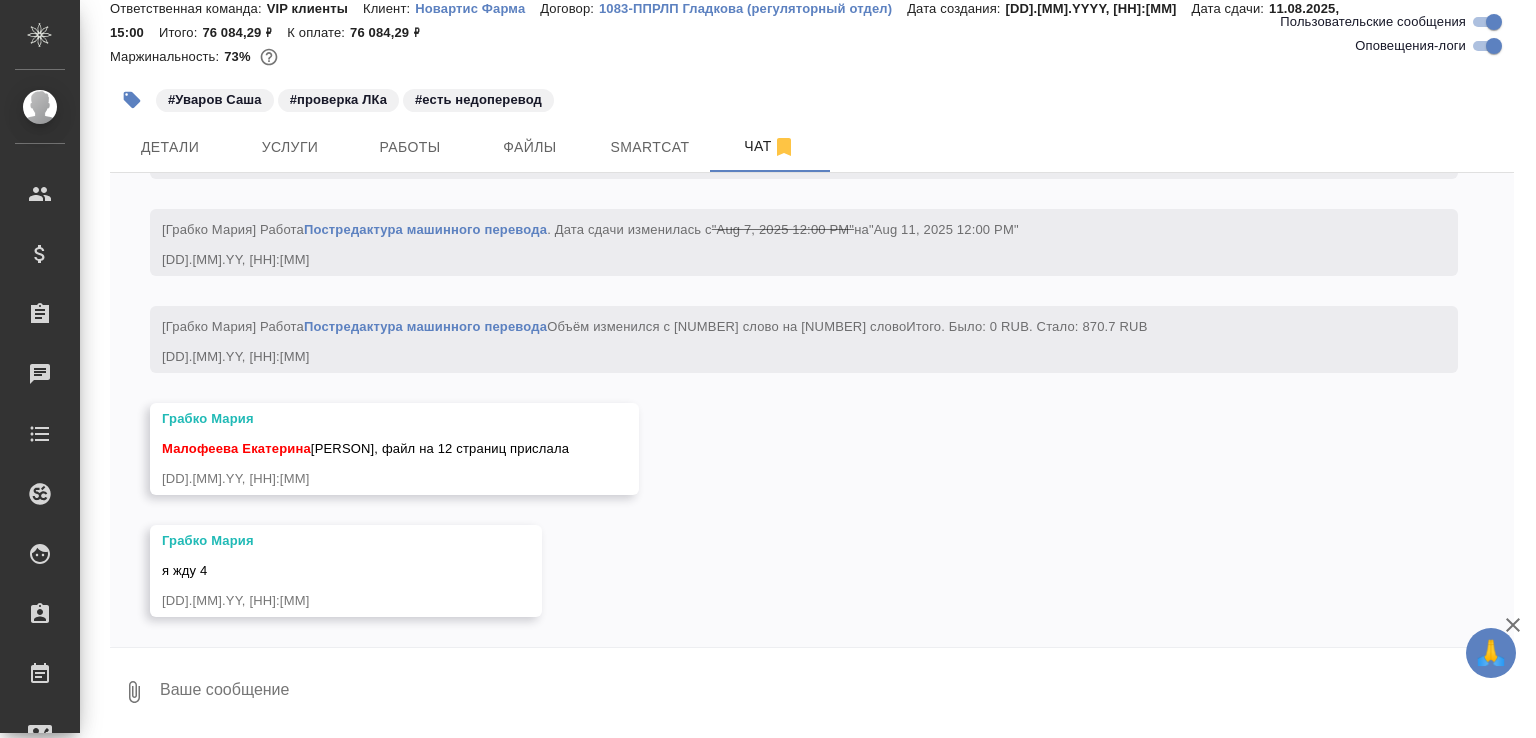 click at bounding box center (836, 692) 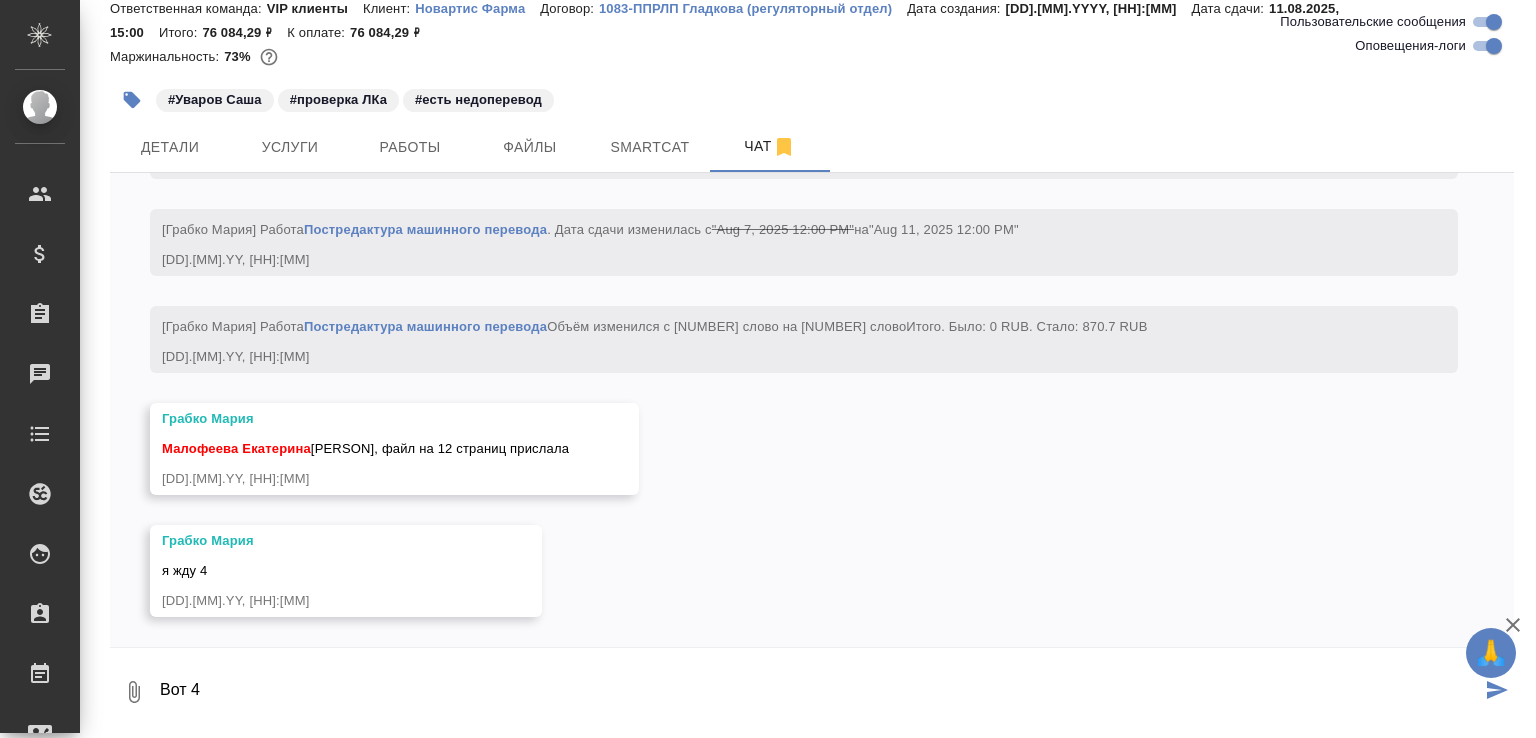 paste on "https://drive.awatera.com/apps/files/files/10062610?dir=/Shares/Novartos_Pharma/Orders/S_NVRT-5106/DTP/S_NVRT-5106-WK-027/out" 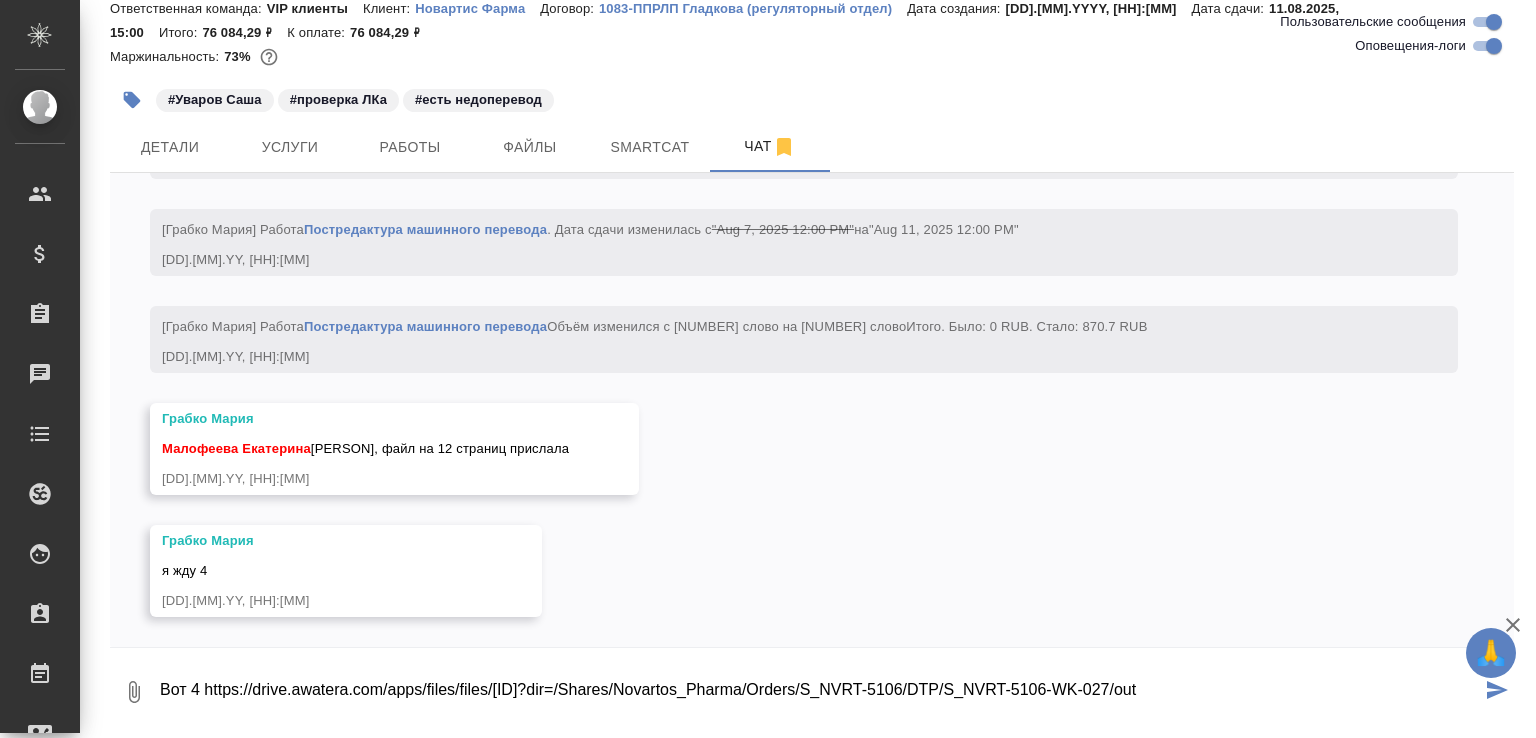 type on "Вот 4 https://drive.awatera.com/apps/files/files/10062610?dir=/Shares/Novartos_Pharma/Orders/S_NVRT-5106/DTP/S_NVRT-5106-WK-027/out" 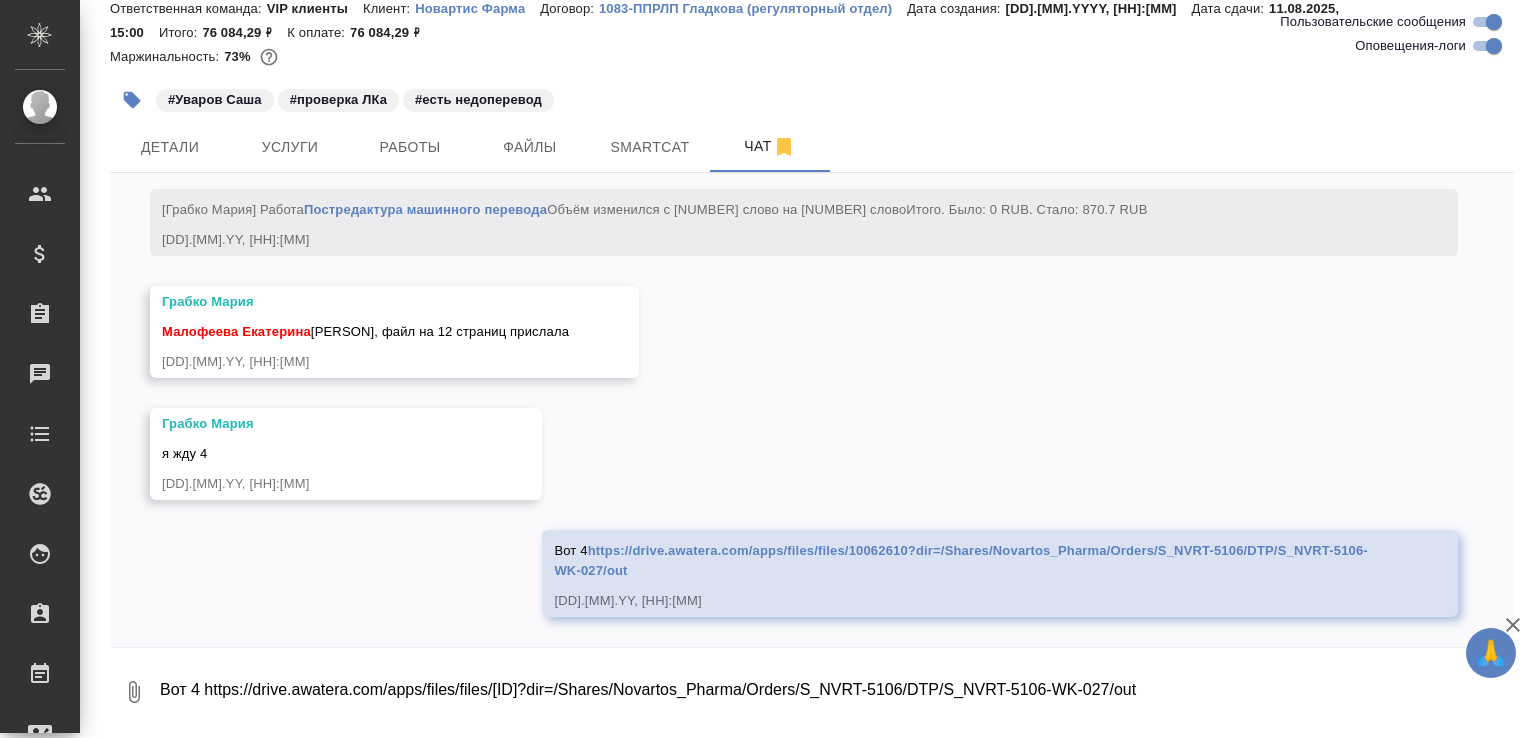 scroll, scrollTop: 24567, scrollLeft: 0, axis: vertical 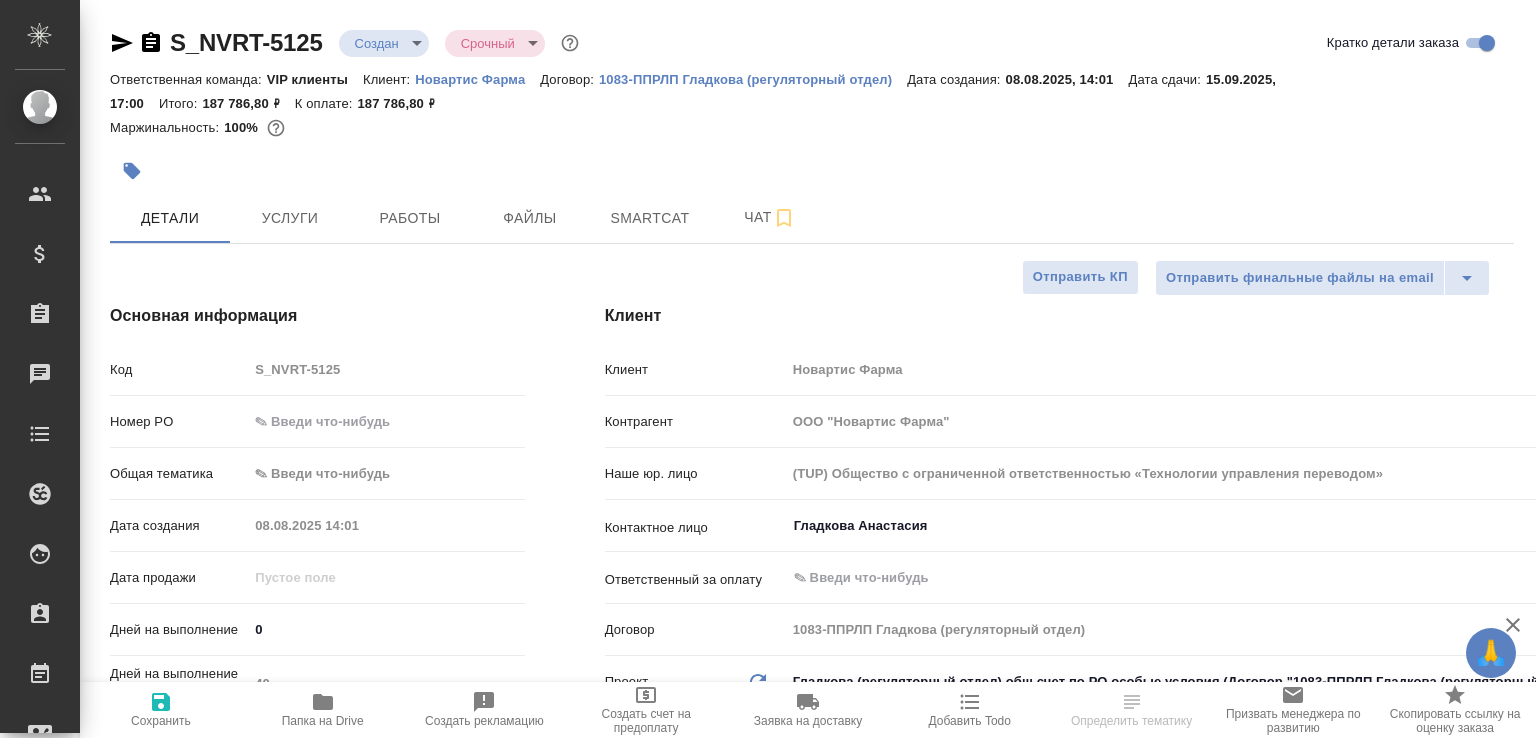select on "RU" 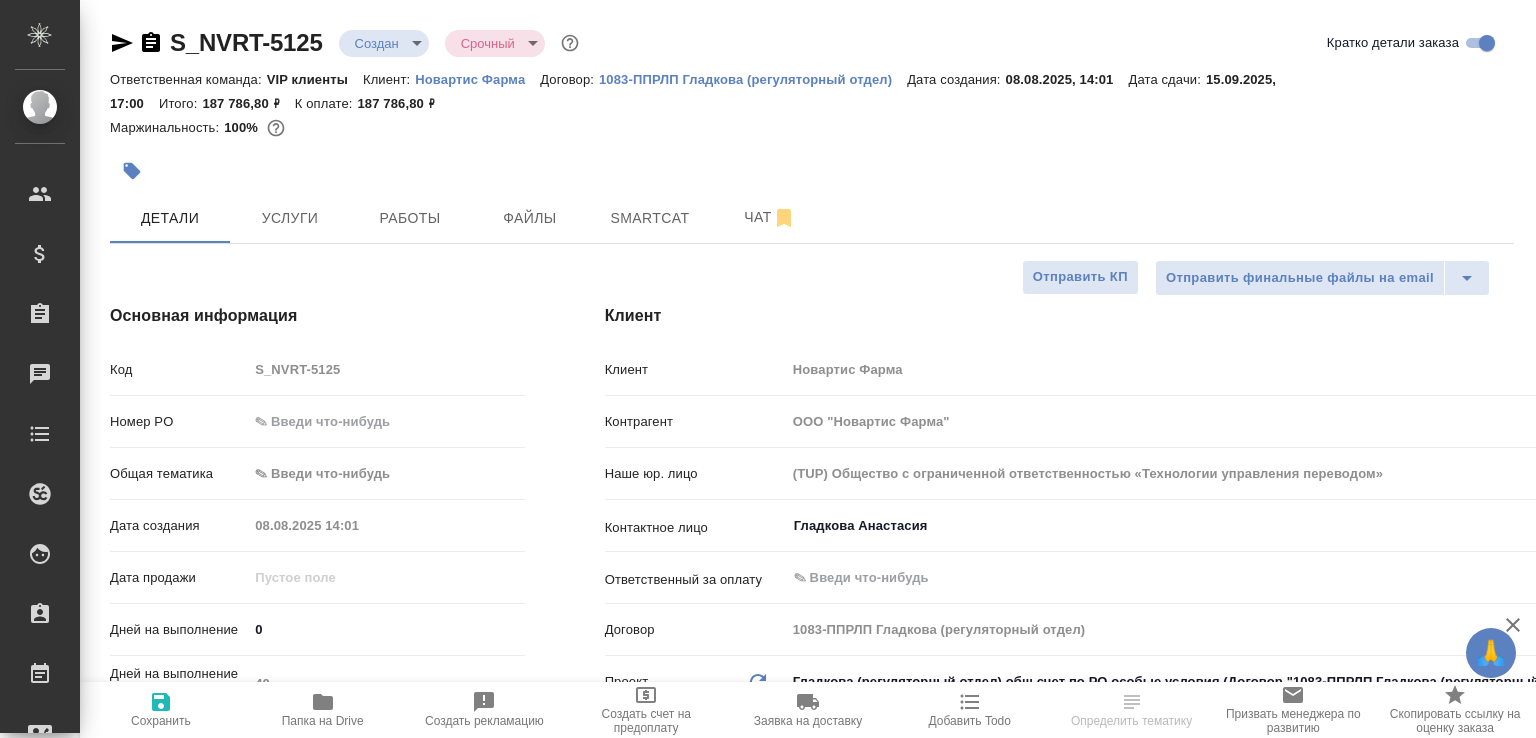 select on "RU" 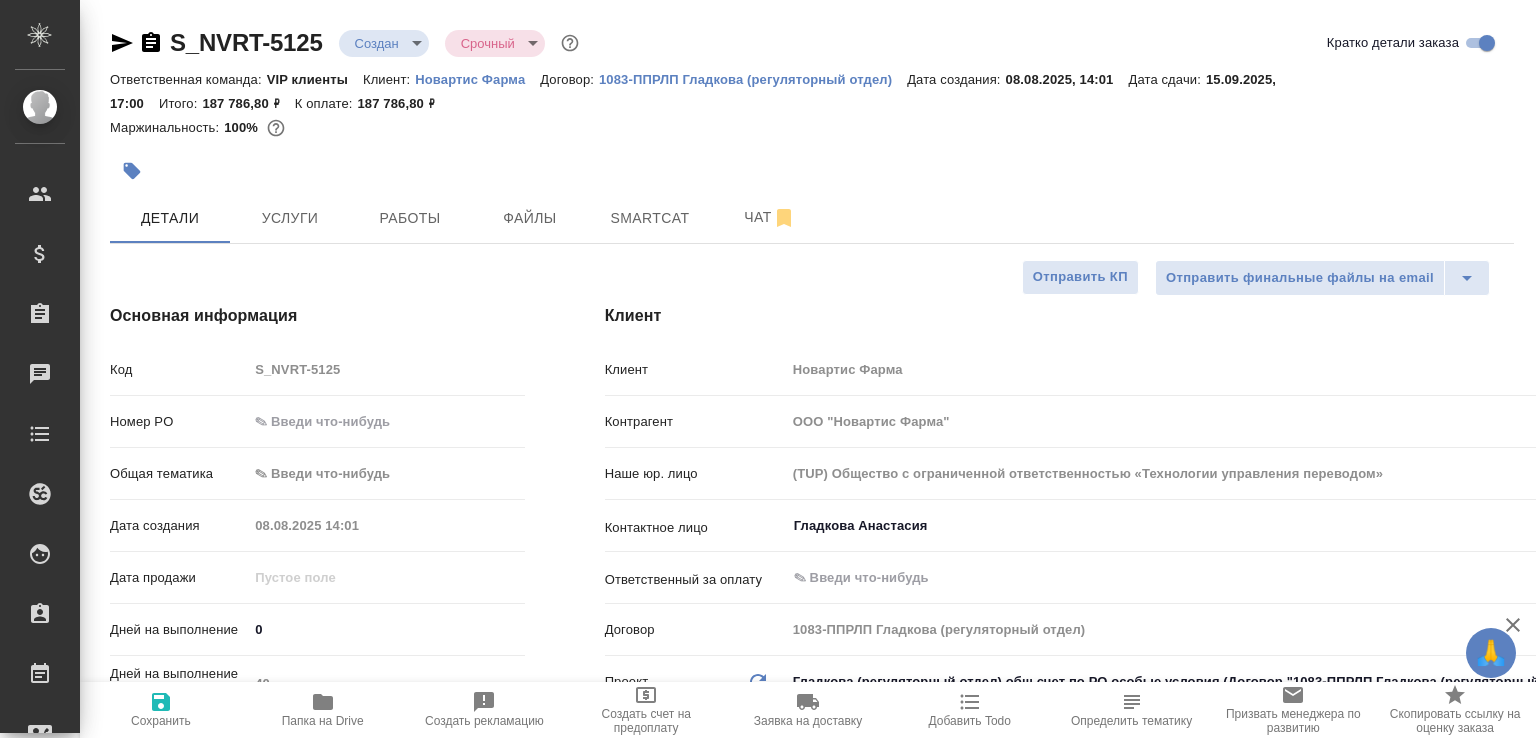 type on "x" 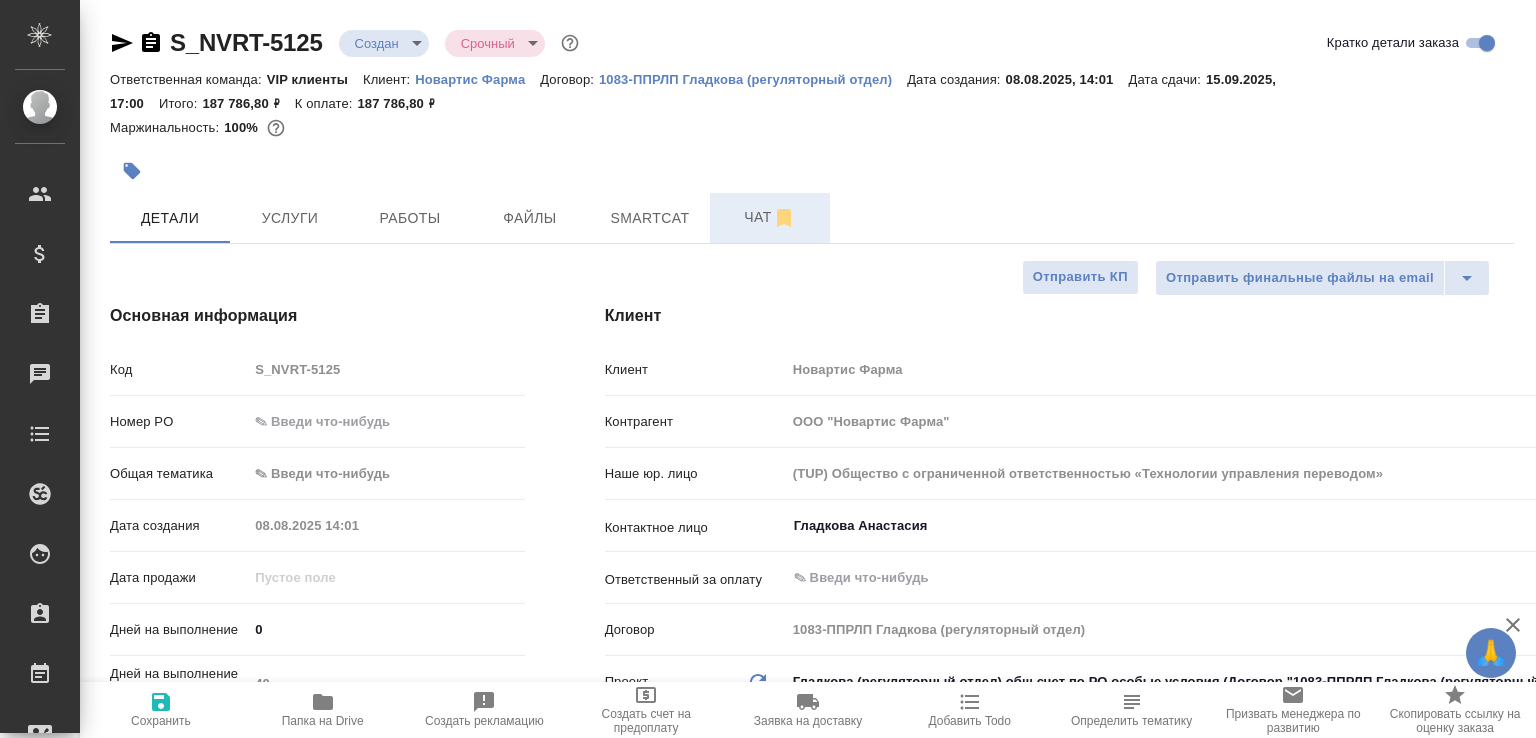 type on "x" 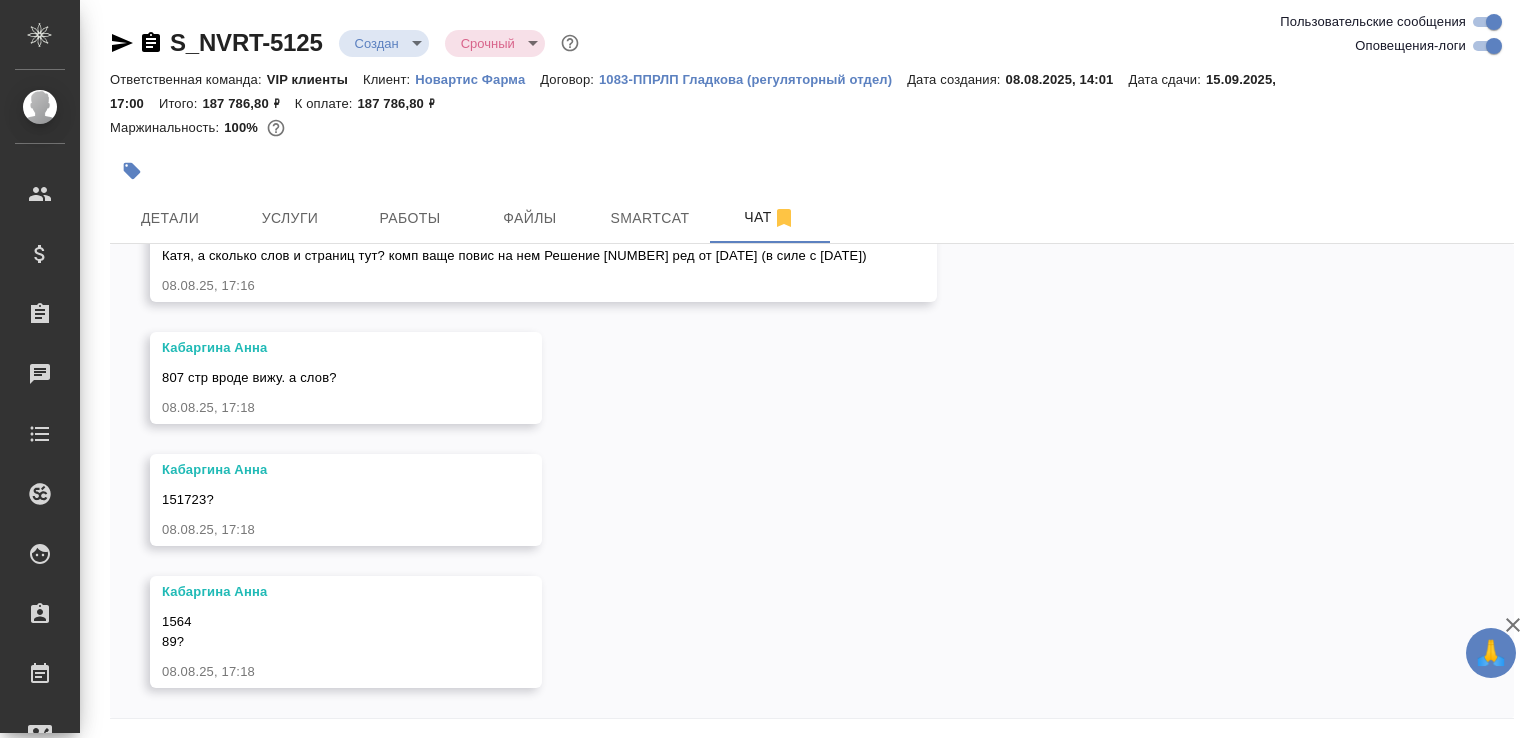 scroll, scrollTop: 4320, scrollLeft: 0, axis: vertical 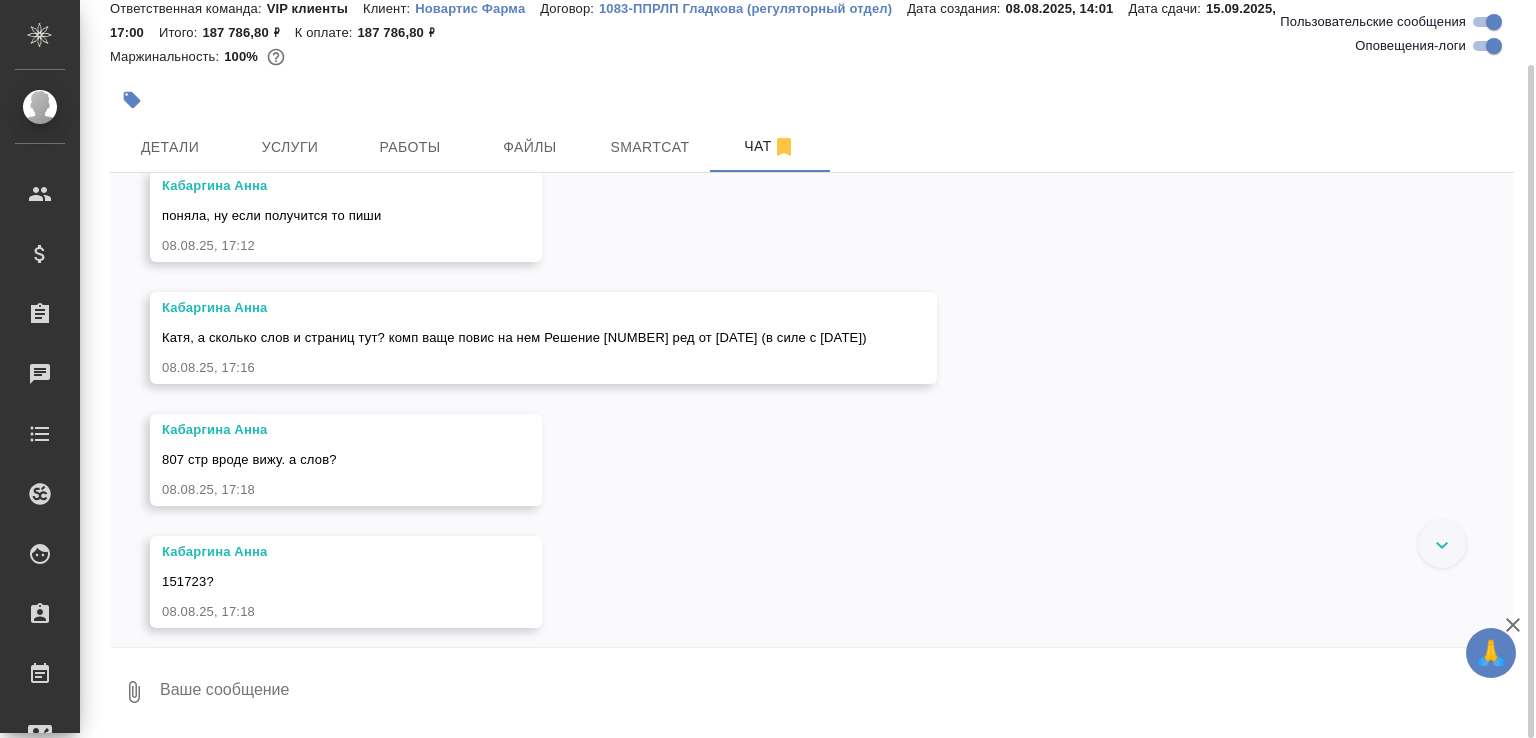 click at bounding box center (836, 692) 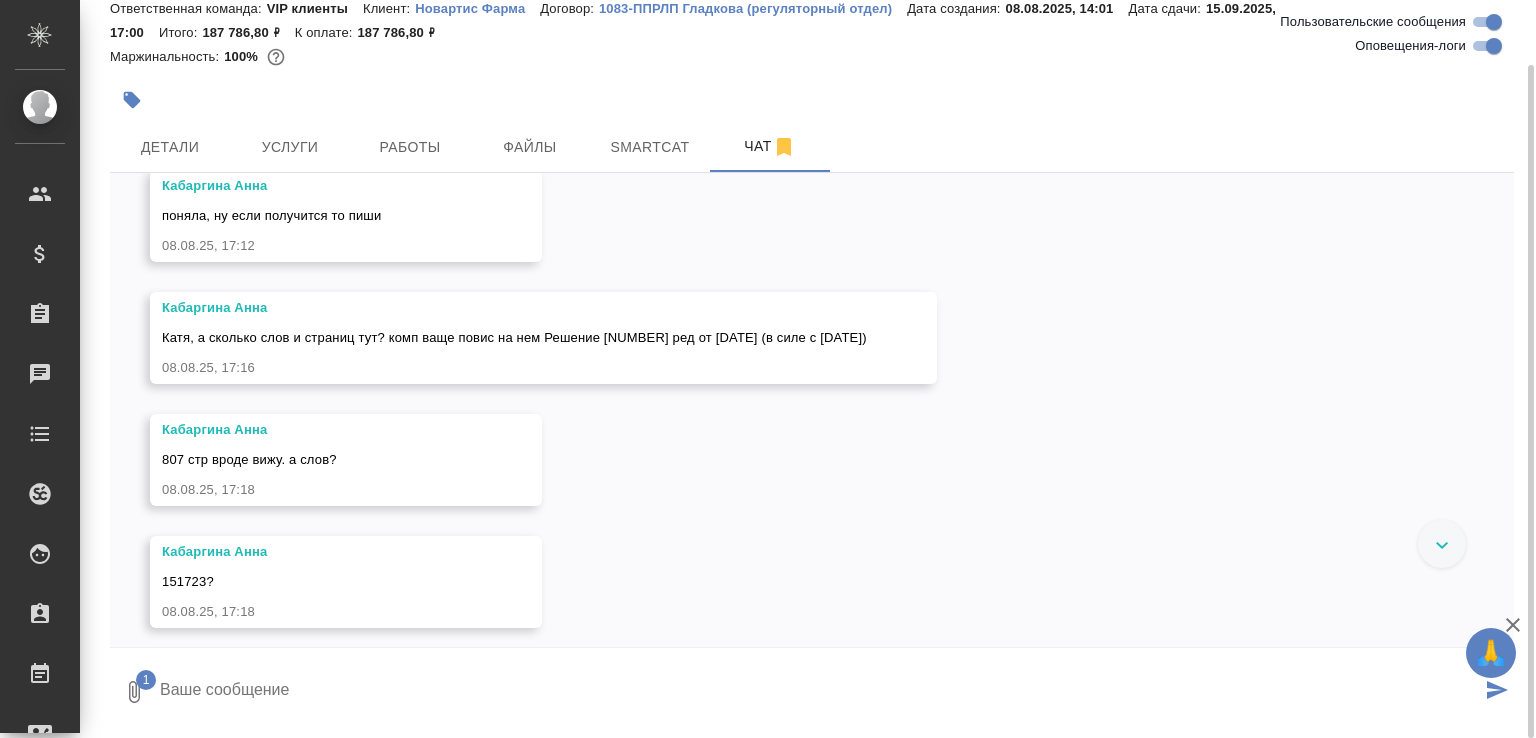 type 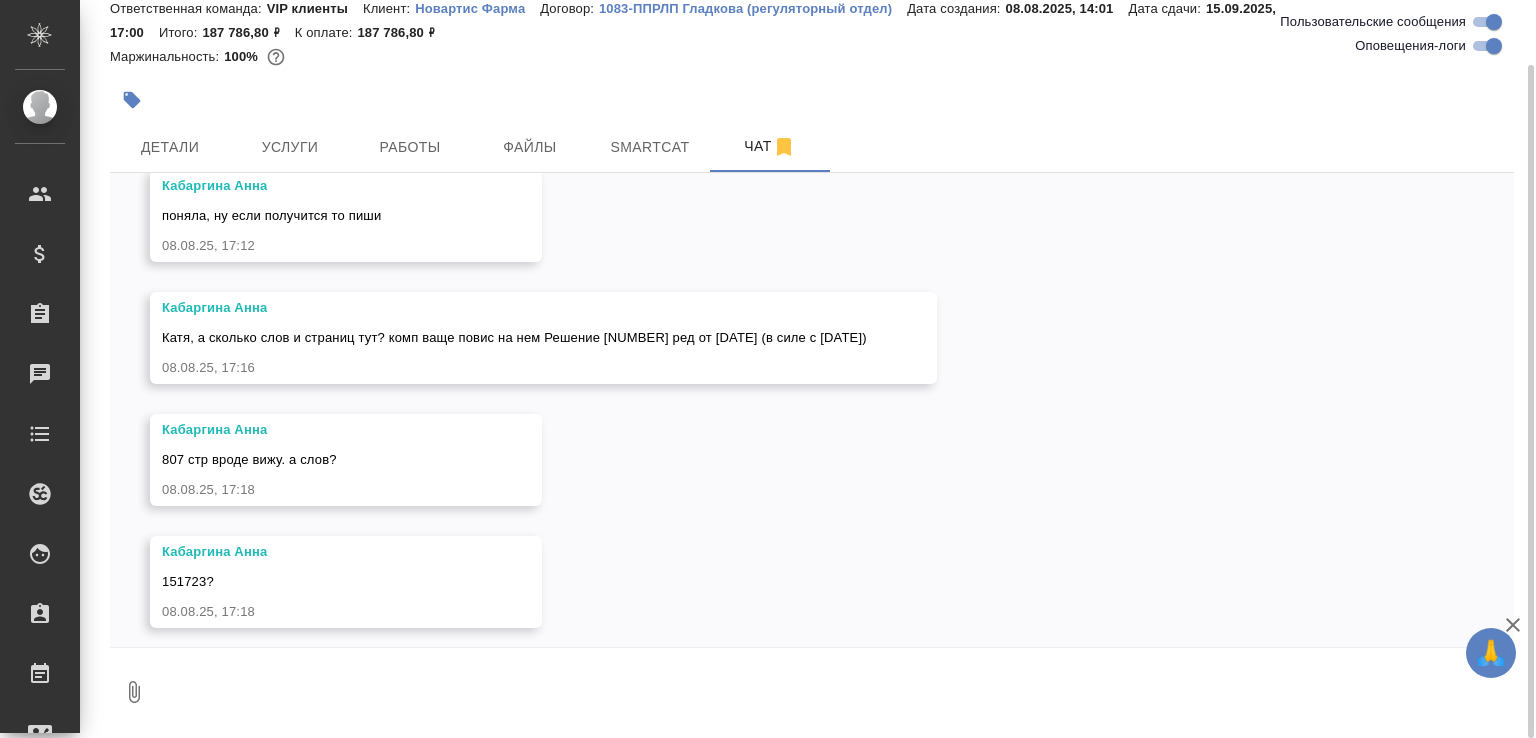 scroll, scrollTop: 4670, scrollLeft: 0, axis: vertical 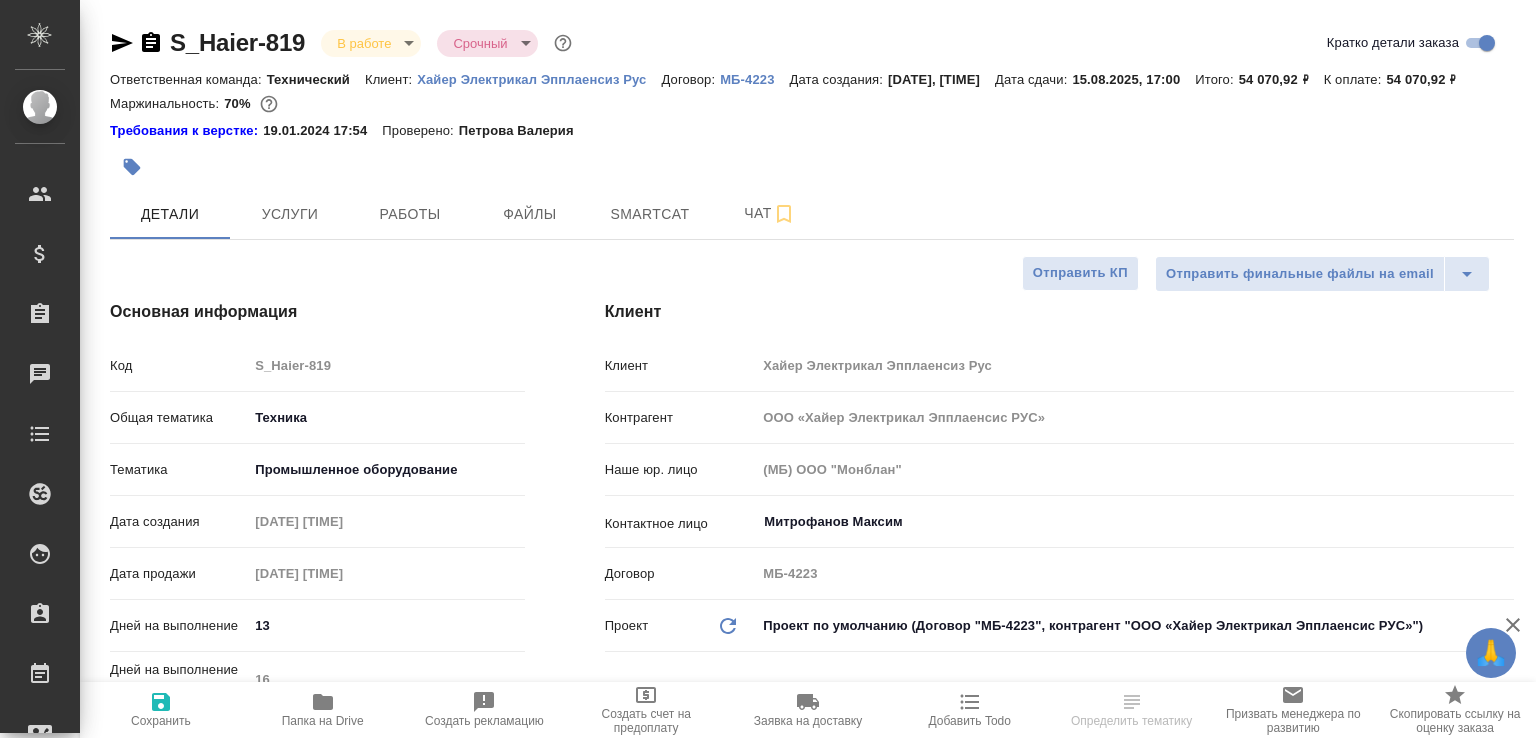 select on "RU" 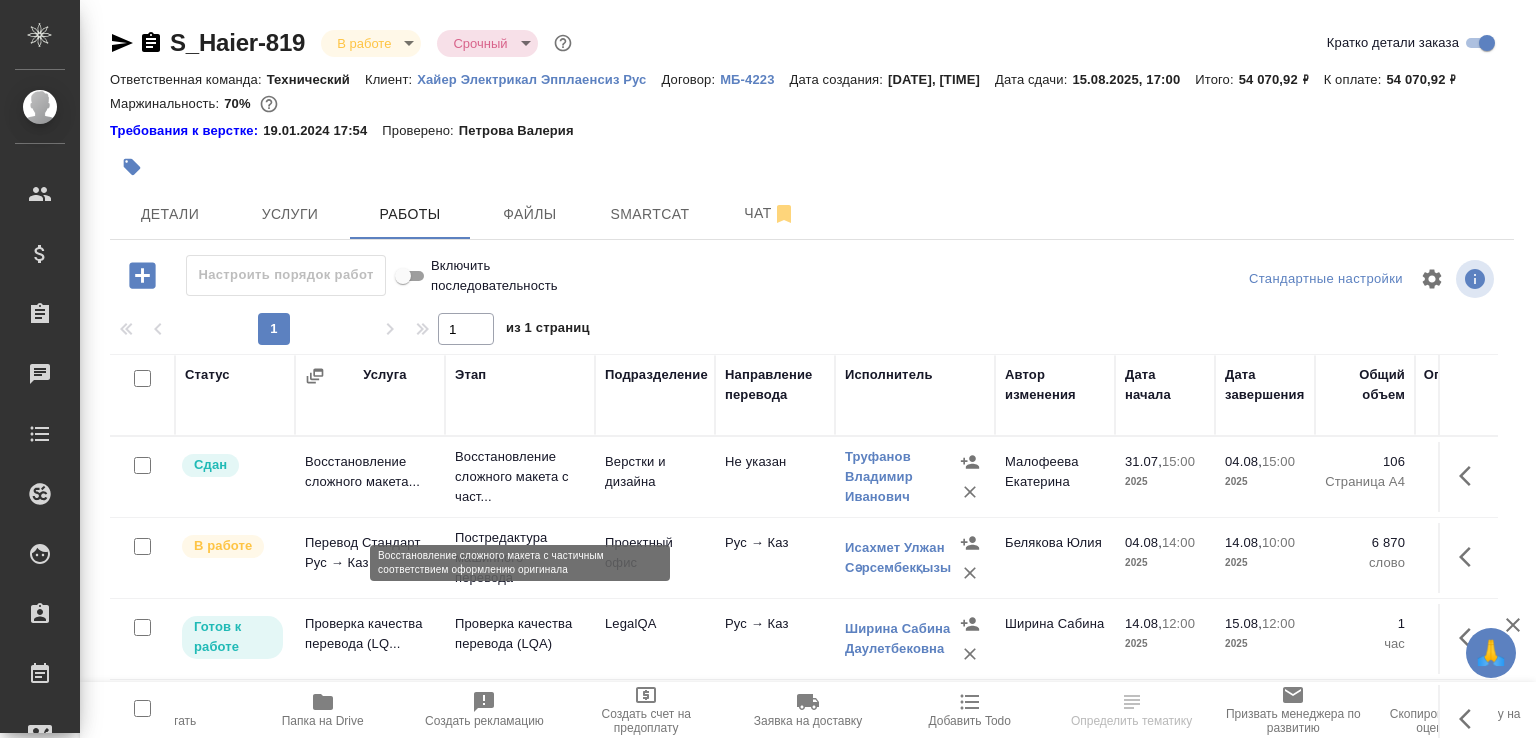 scroll, scrollTop: 141, scrollLeft: 0, axis: vertical 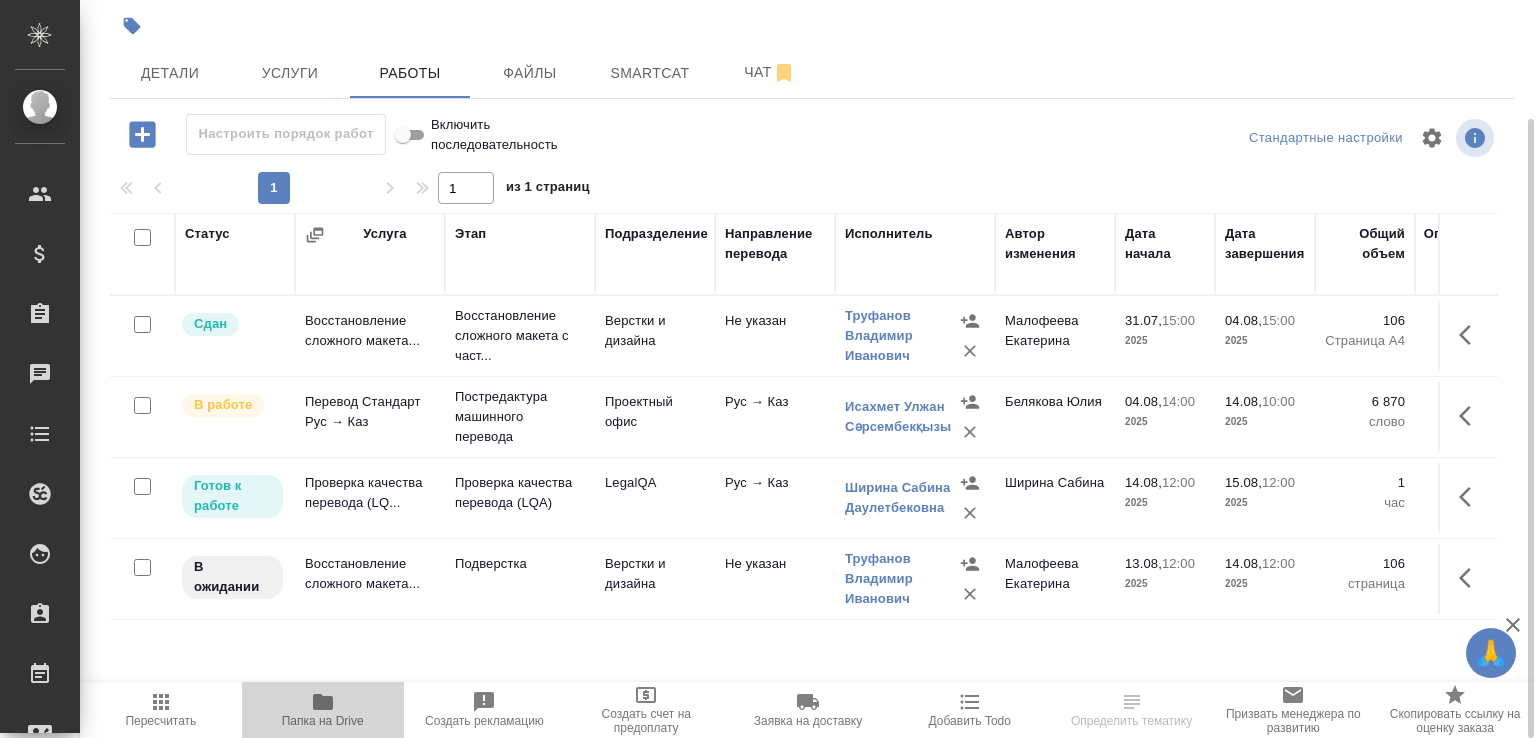 click on "Папка на Drive" at bounding box center [323, 721] 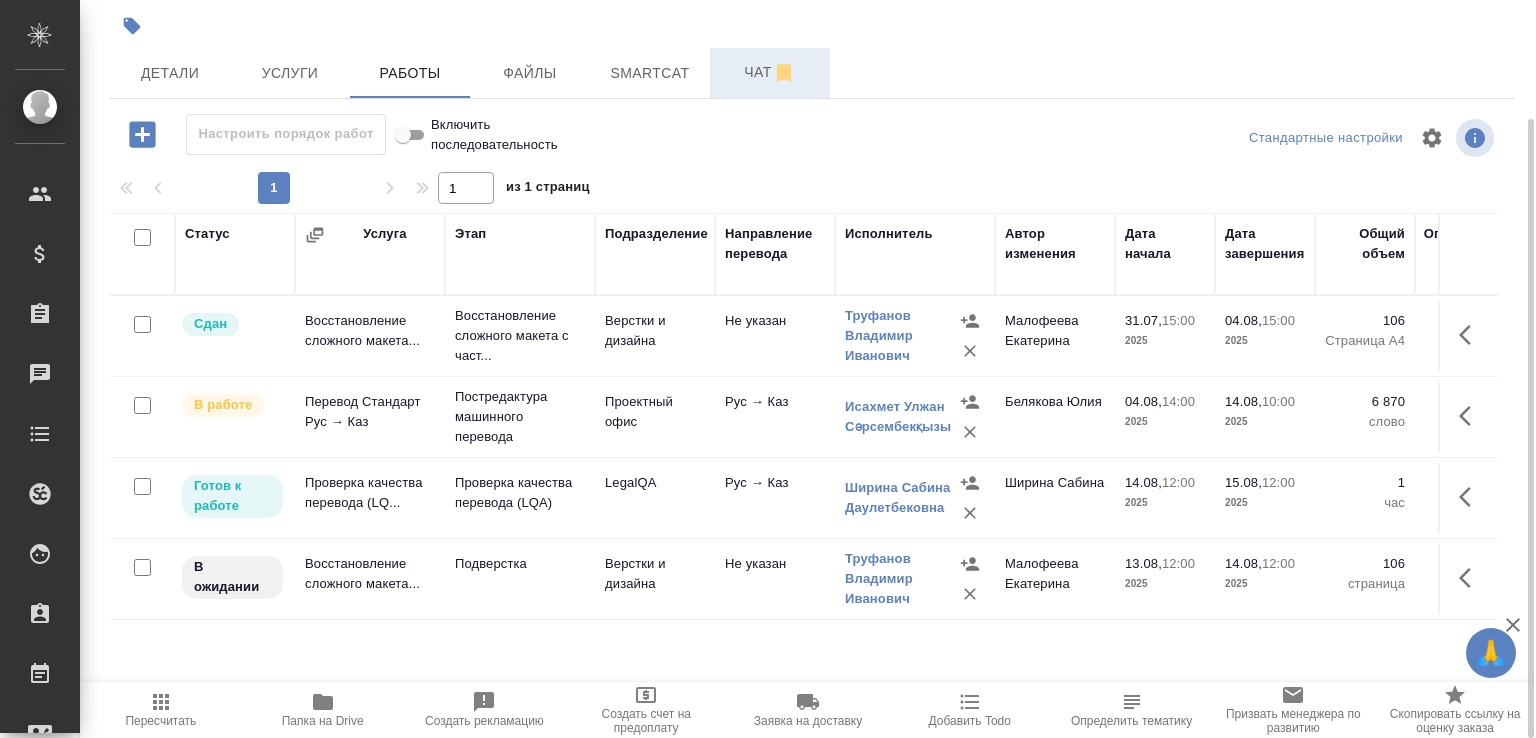 click on "Чат" at bounding box center (770, 72) 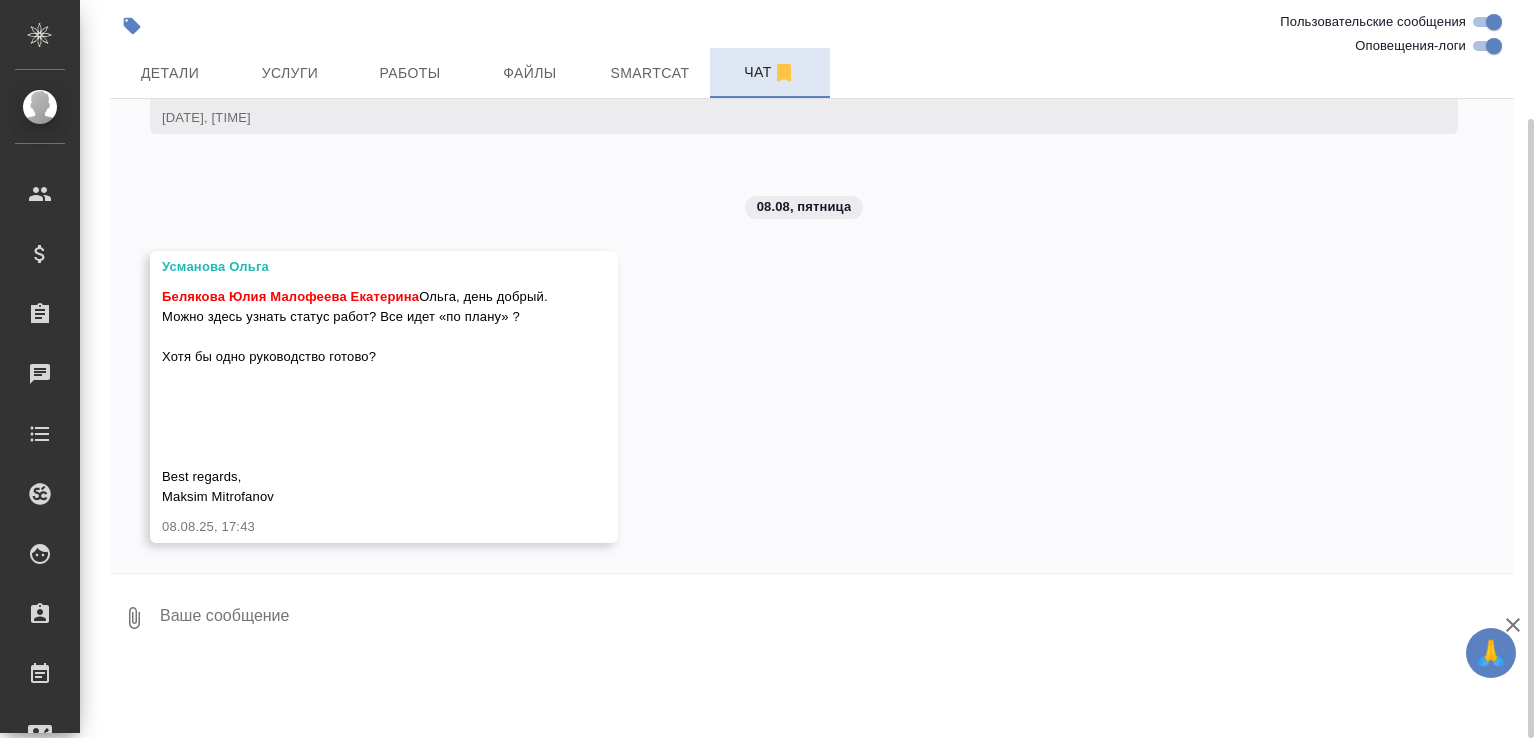 scroll, scrollTop: 8854, scrollLeft: 0, axis: vertical 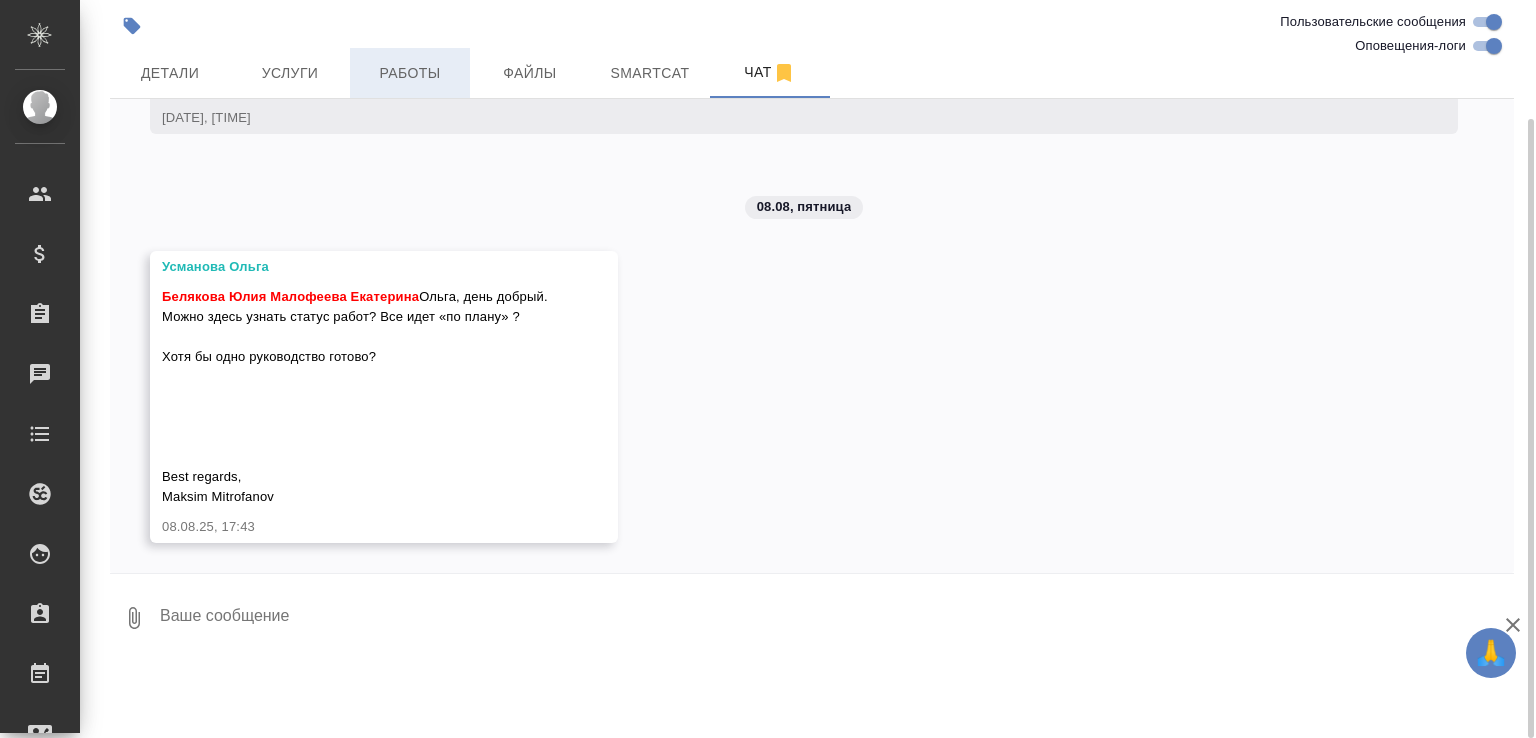 click on "Работы" at bounding box center [410, 73] 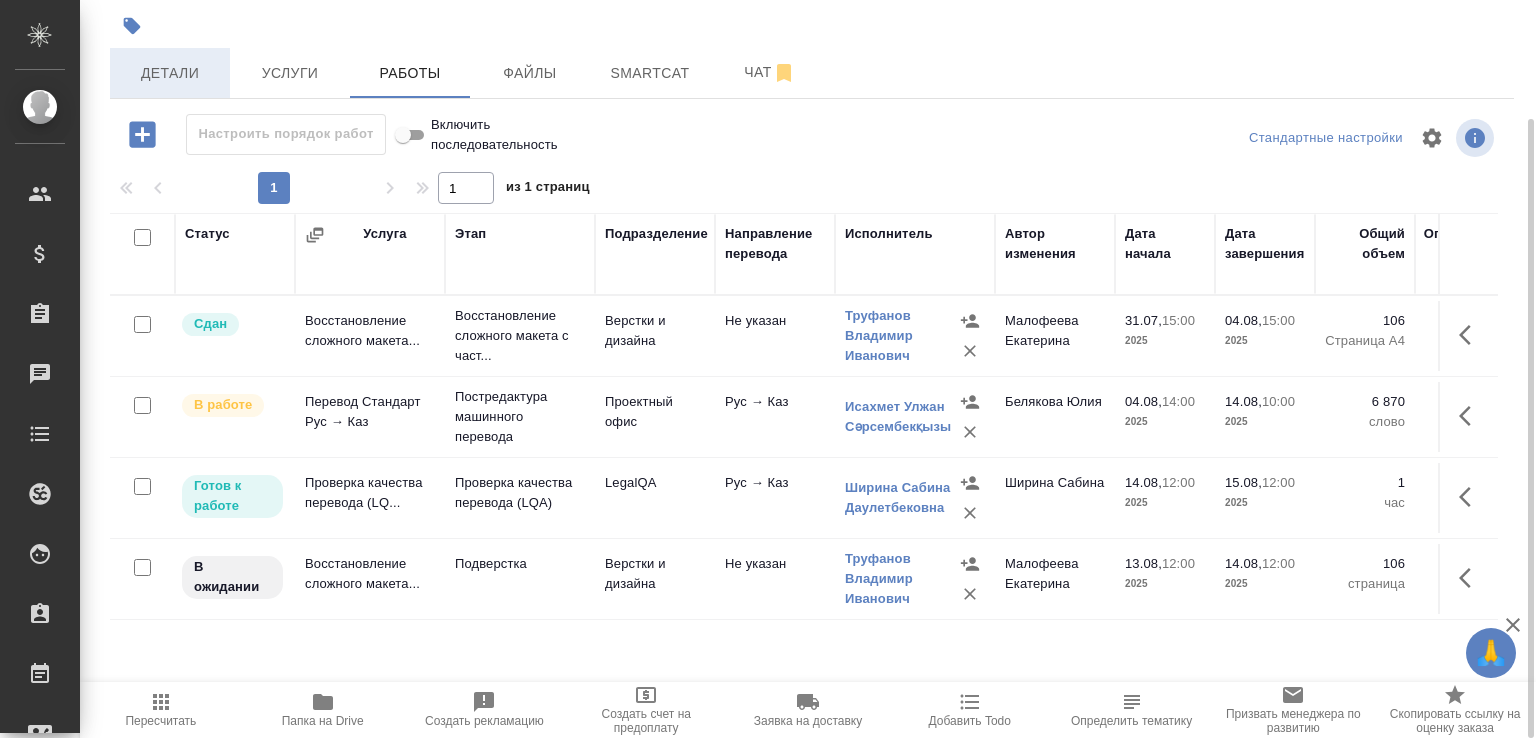 click on "Детали" at bounding box center (170, 73) 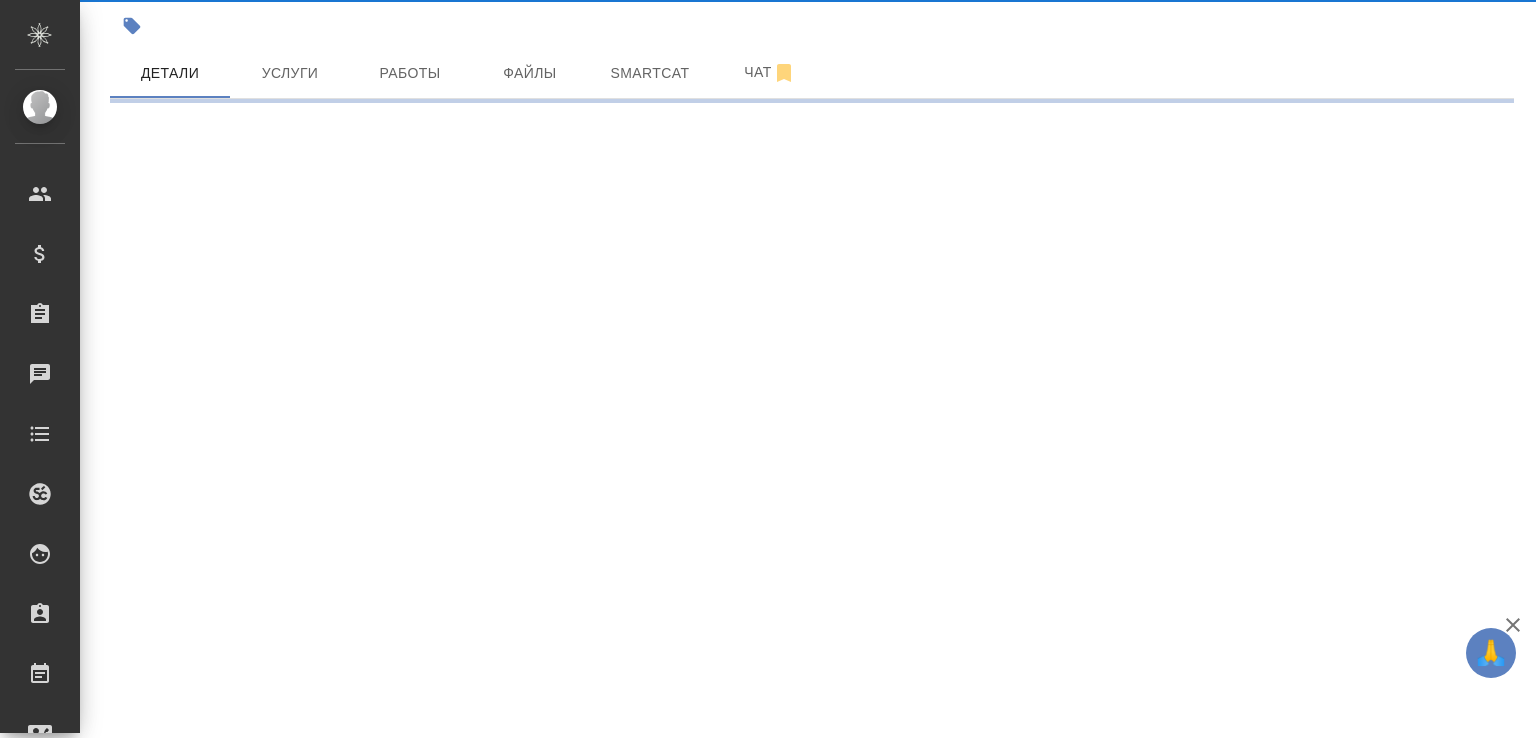 select on "RU" 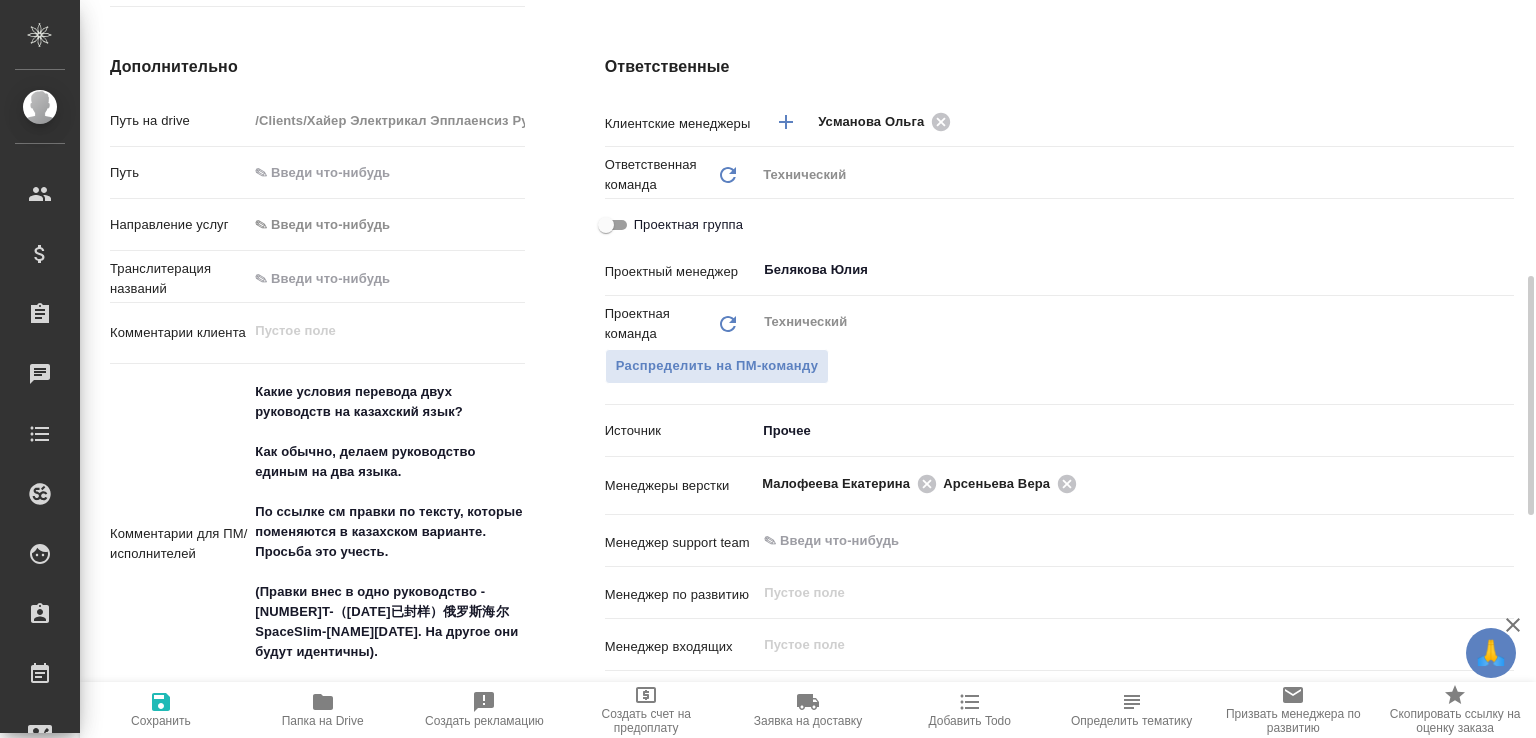 scroll, scrollTop: 953, scrollLeft: 0, axis: vertical 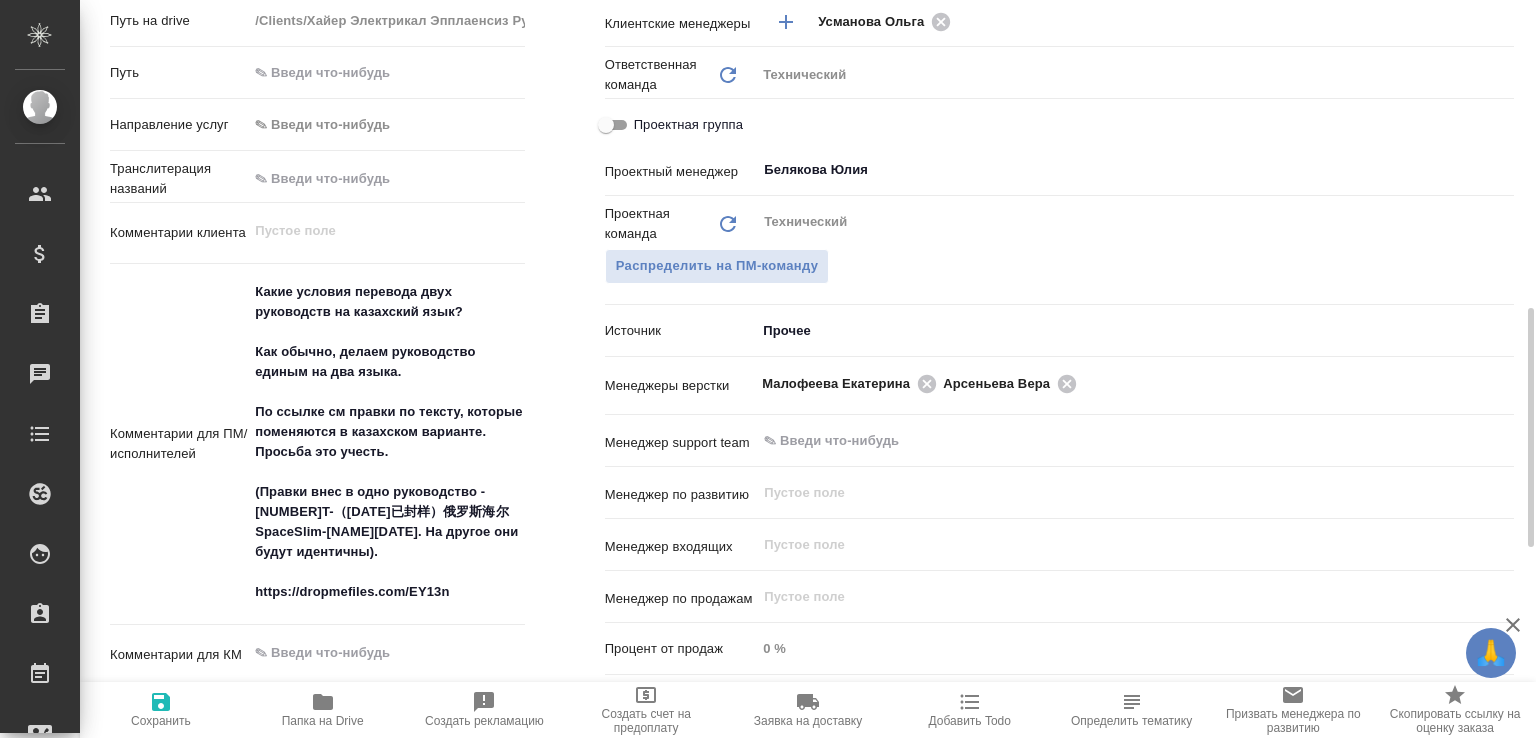 type on "x" 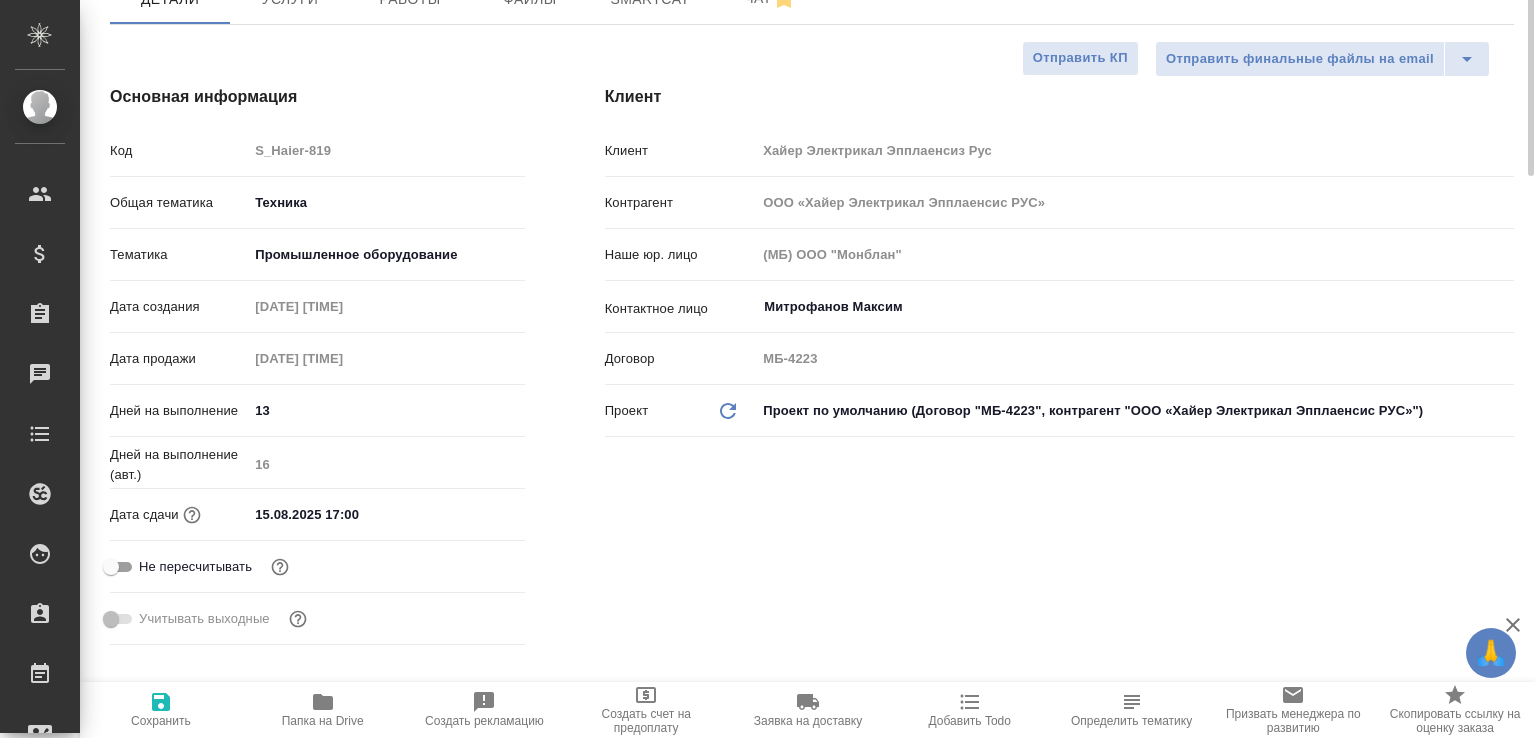 scroll, scrollTop: 0, scrollLeft: 0, axis: both 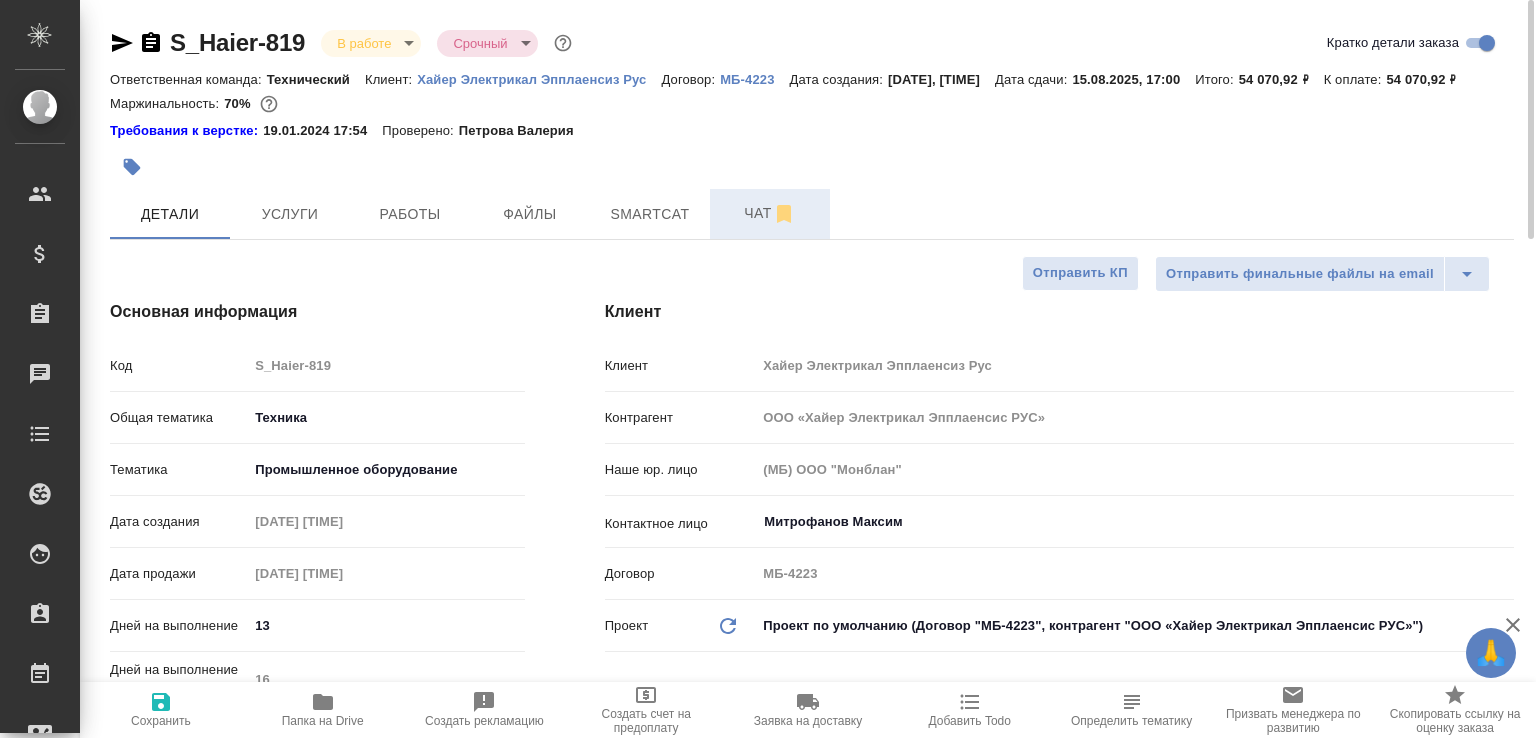click on "Чат" at bounding box center [770, 213] 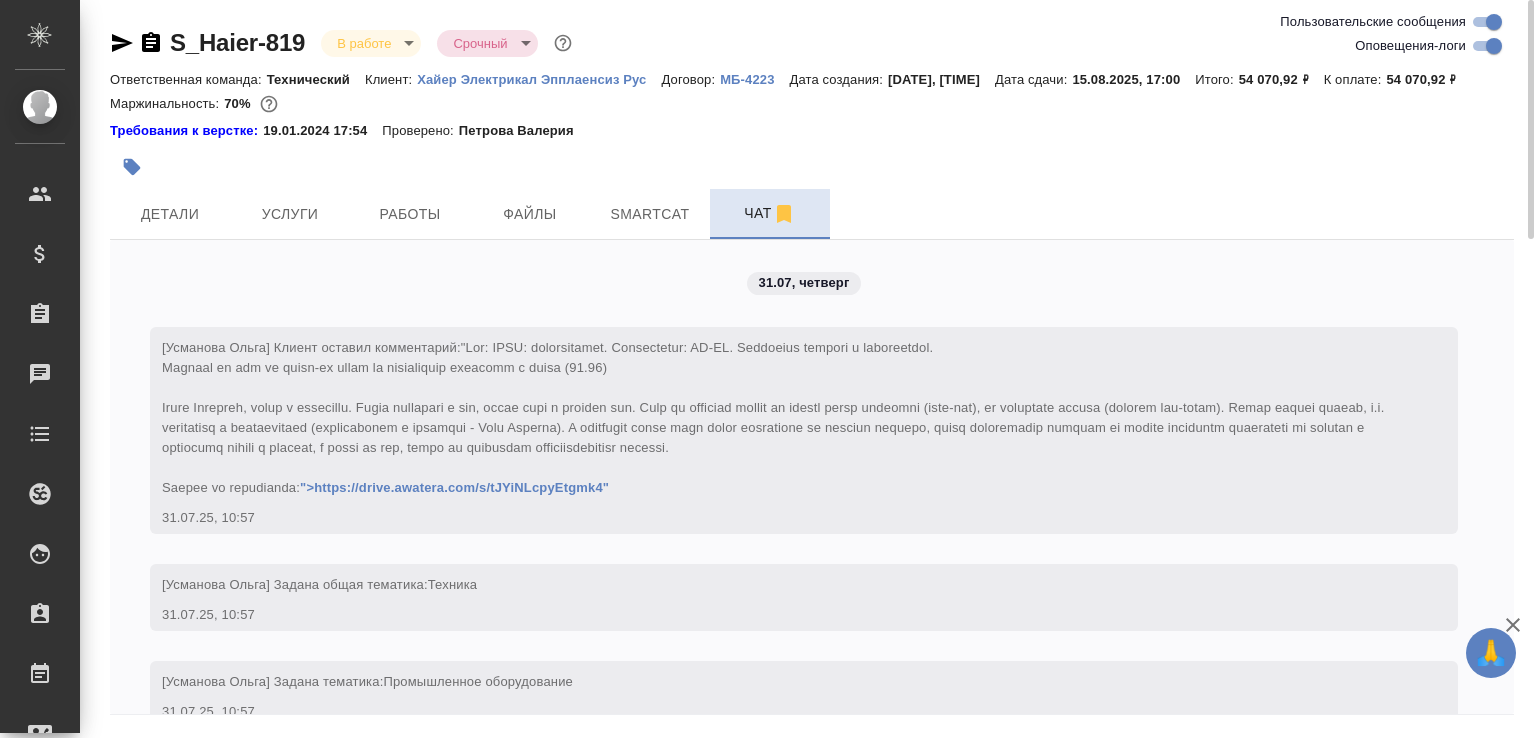 scroll, scrollTop: 8855, scrollLeft: 0, axis: vertical 